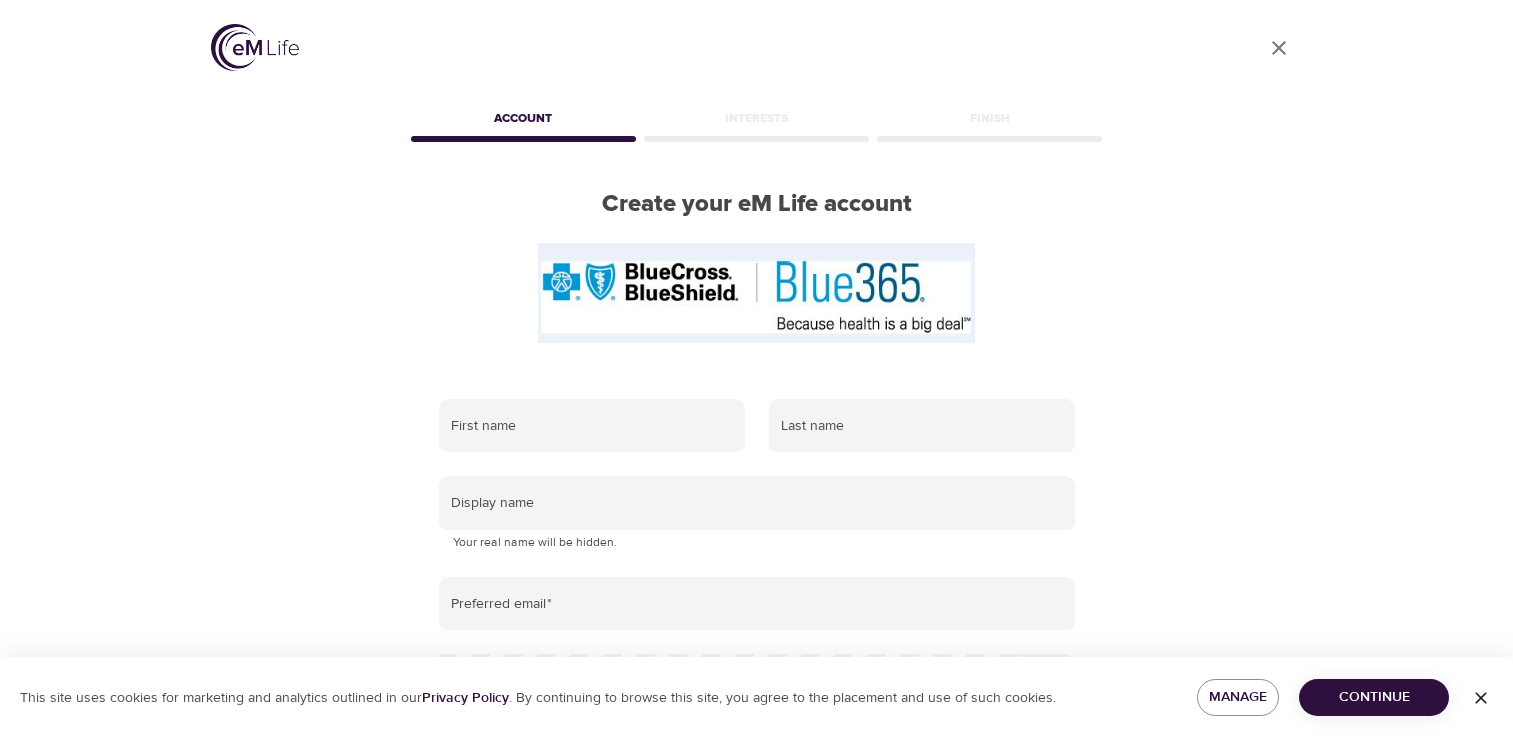 scroll, scrollTop: 0, scrollLeft: 0, axis: both 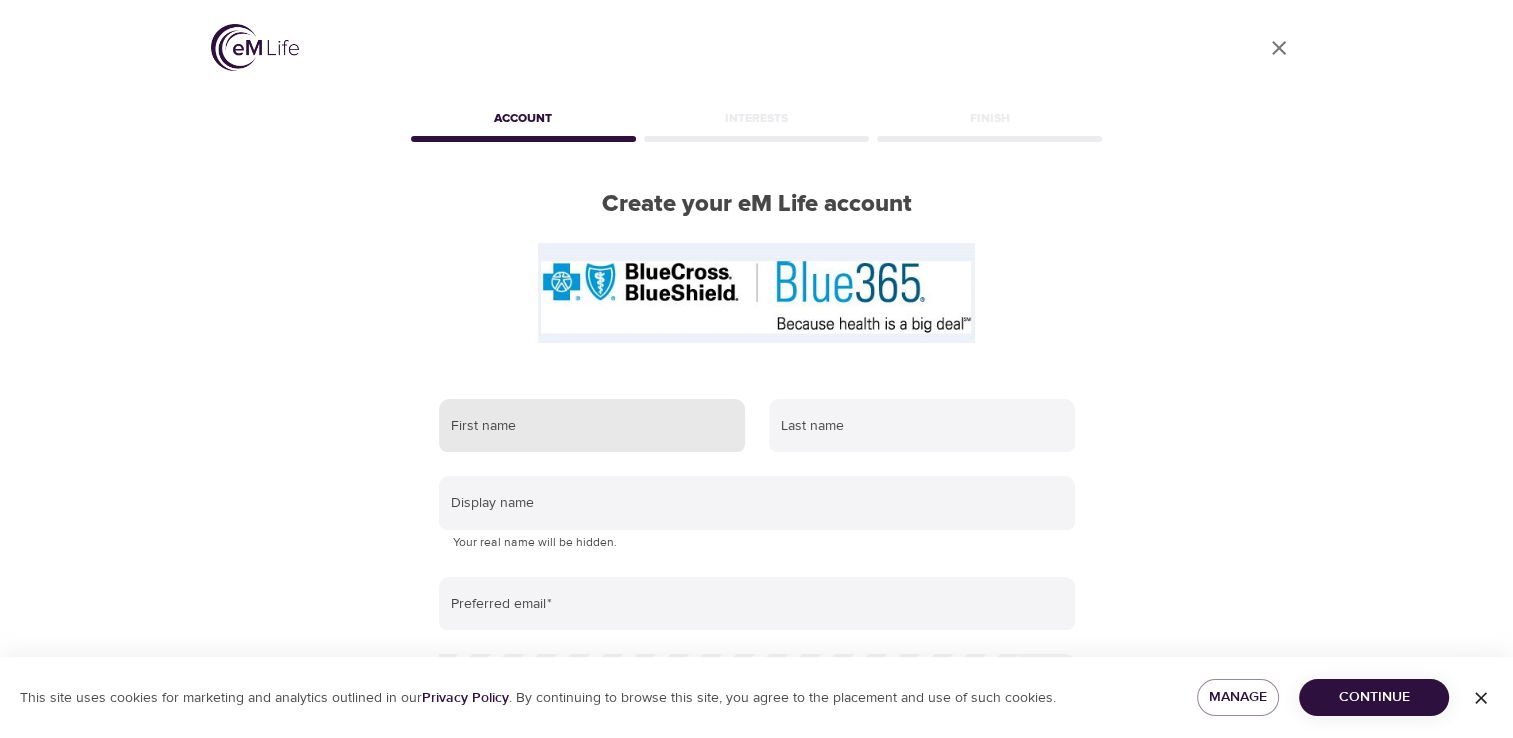 click at bounding box center (592, 426) 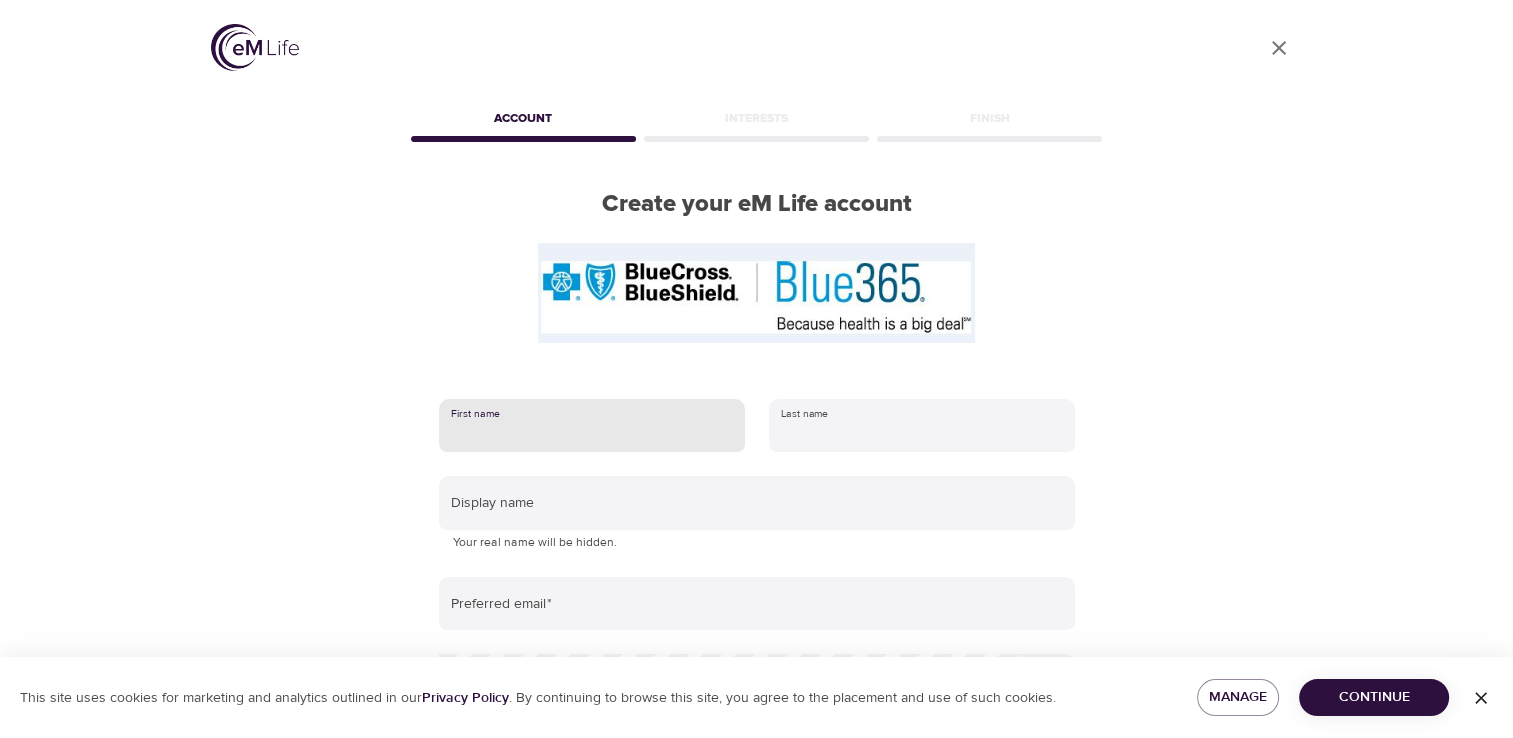 type on "April" 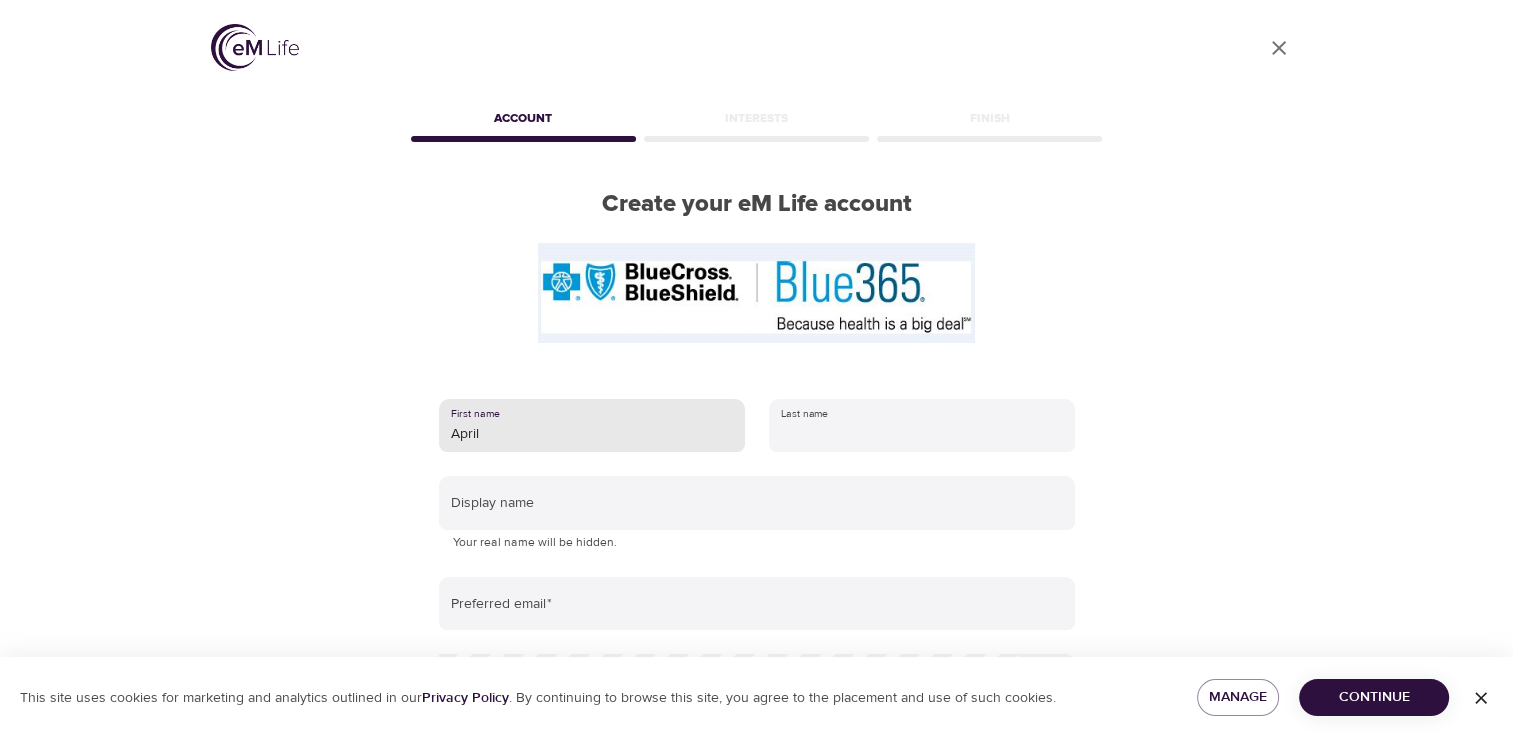 type on "[PERSON_NAME]" 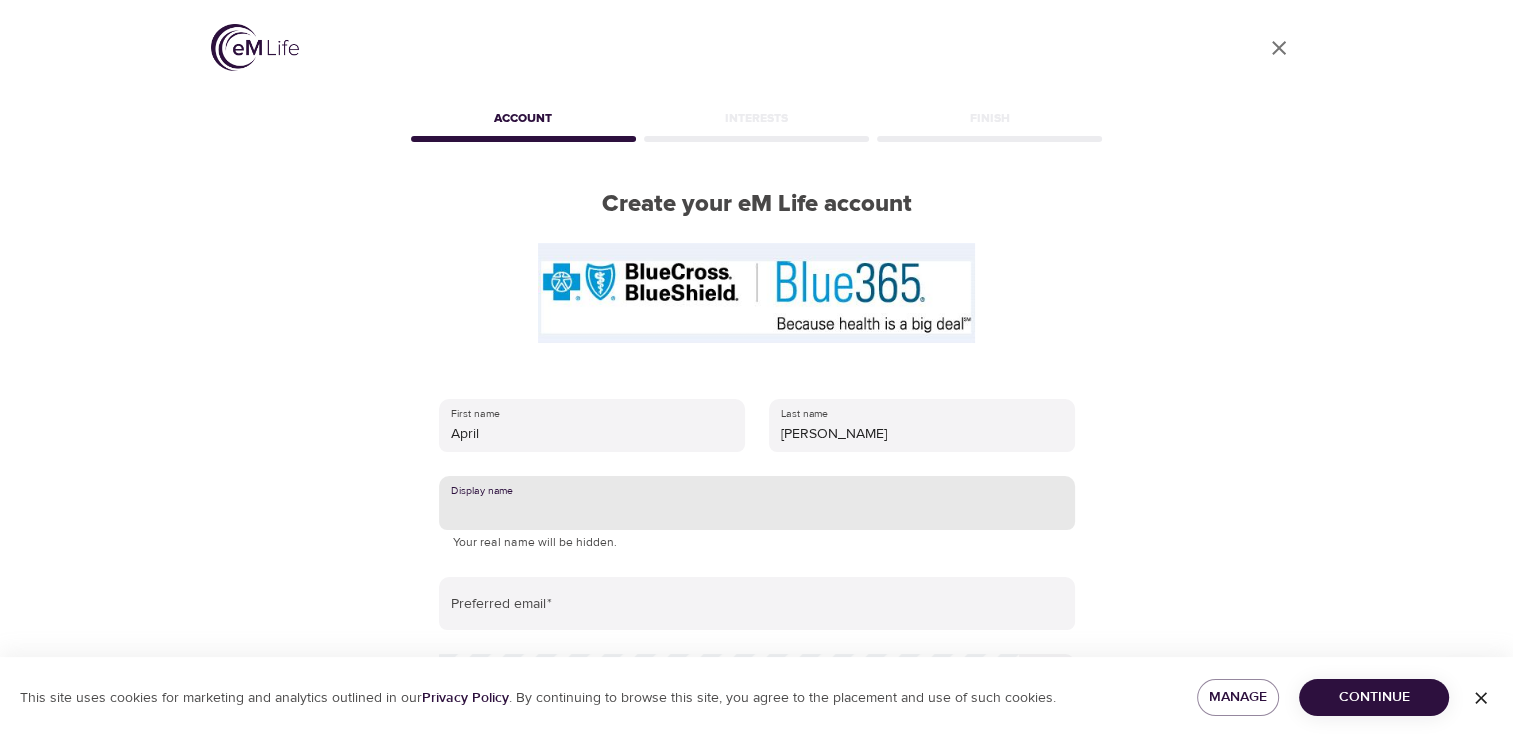 click at bounding box center [757, 503] 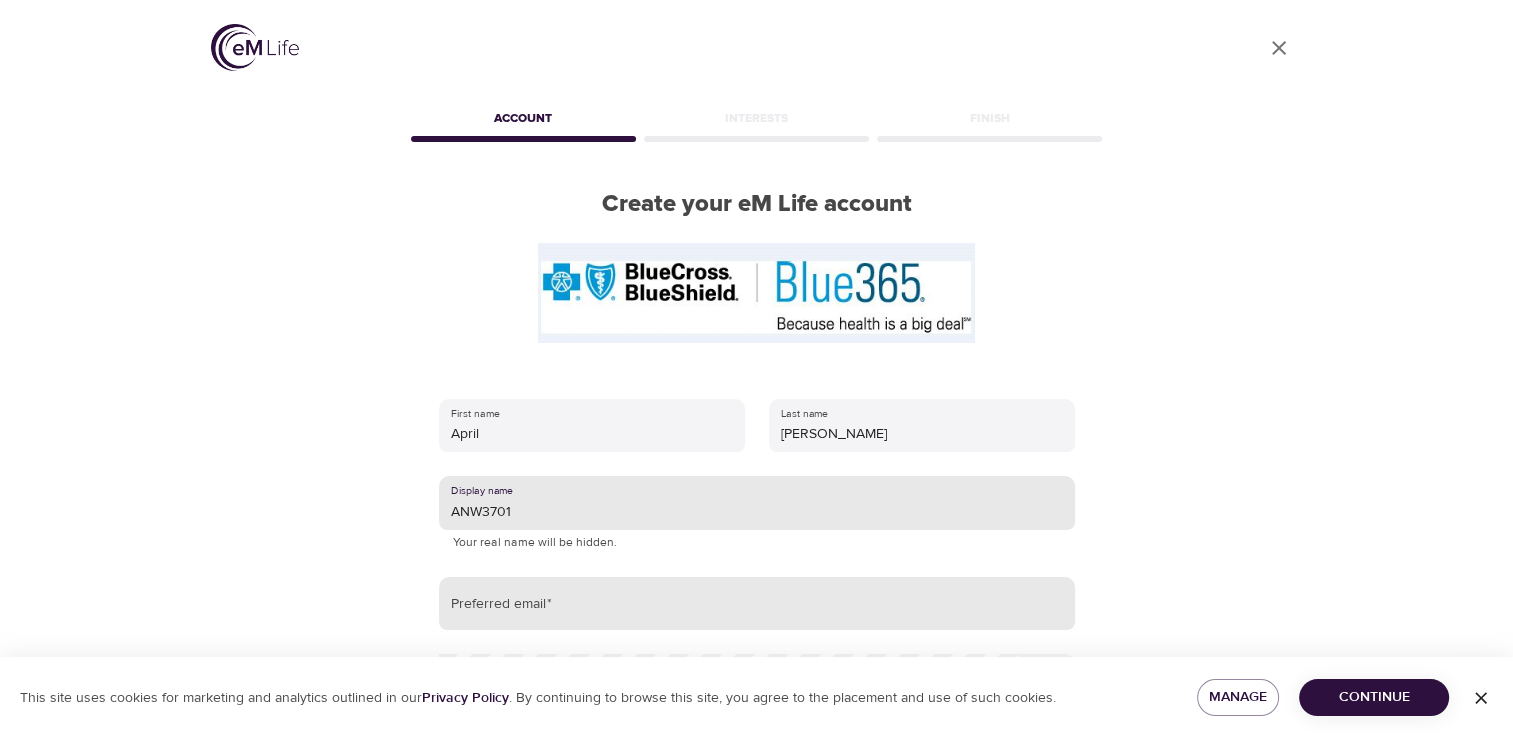 type on "ANW3701" 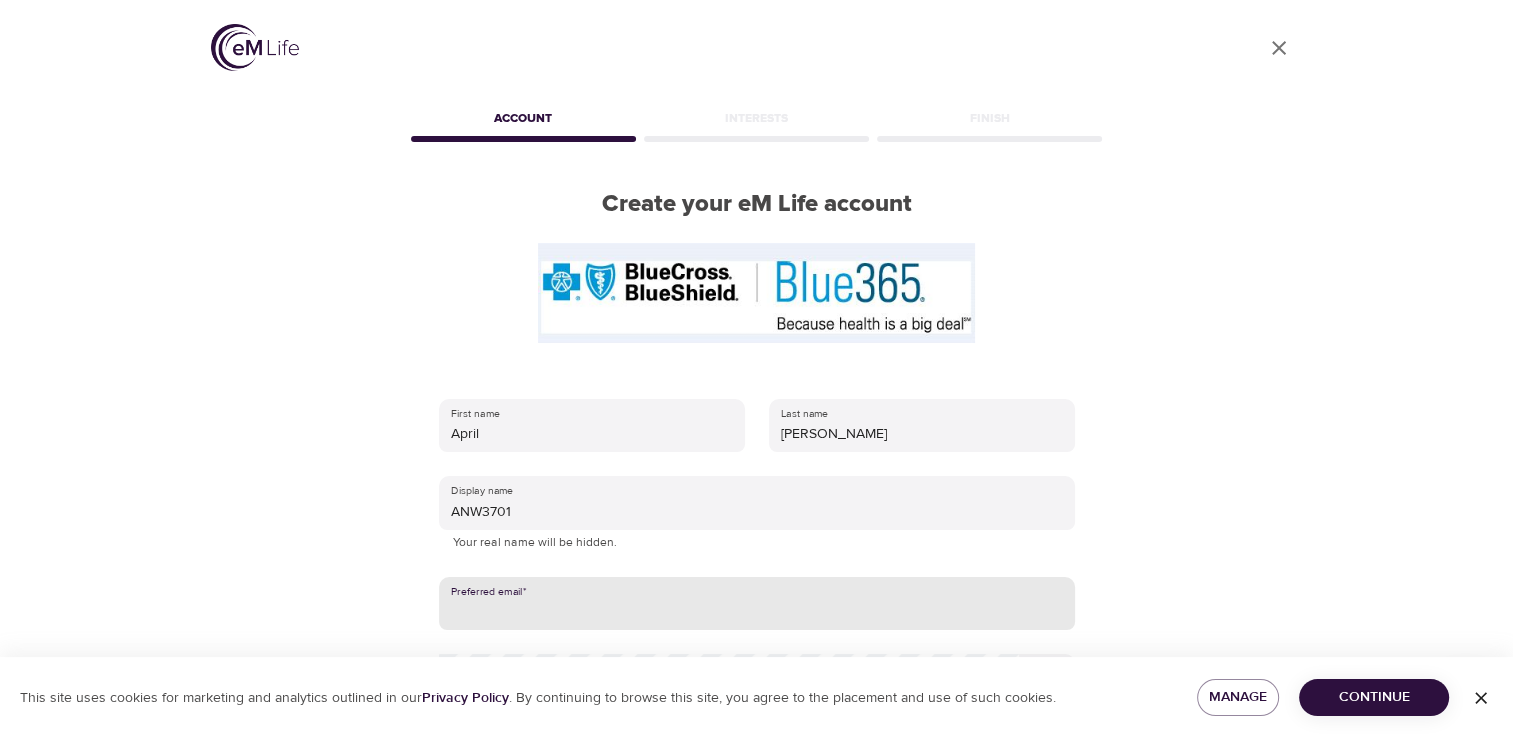 type on "[EMAIL_ADDRESS][DOMAIN_NAME]" 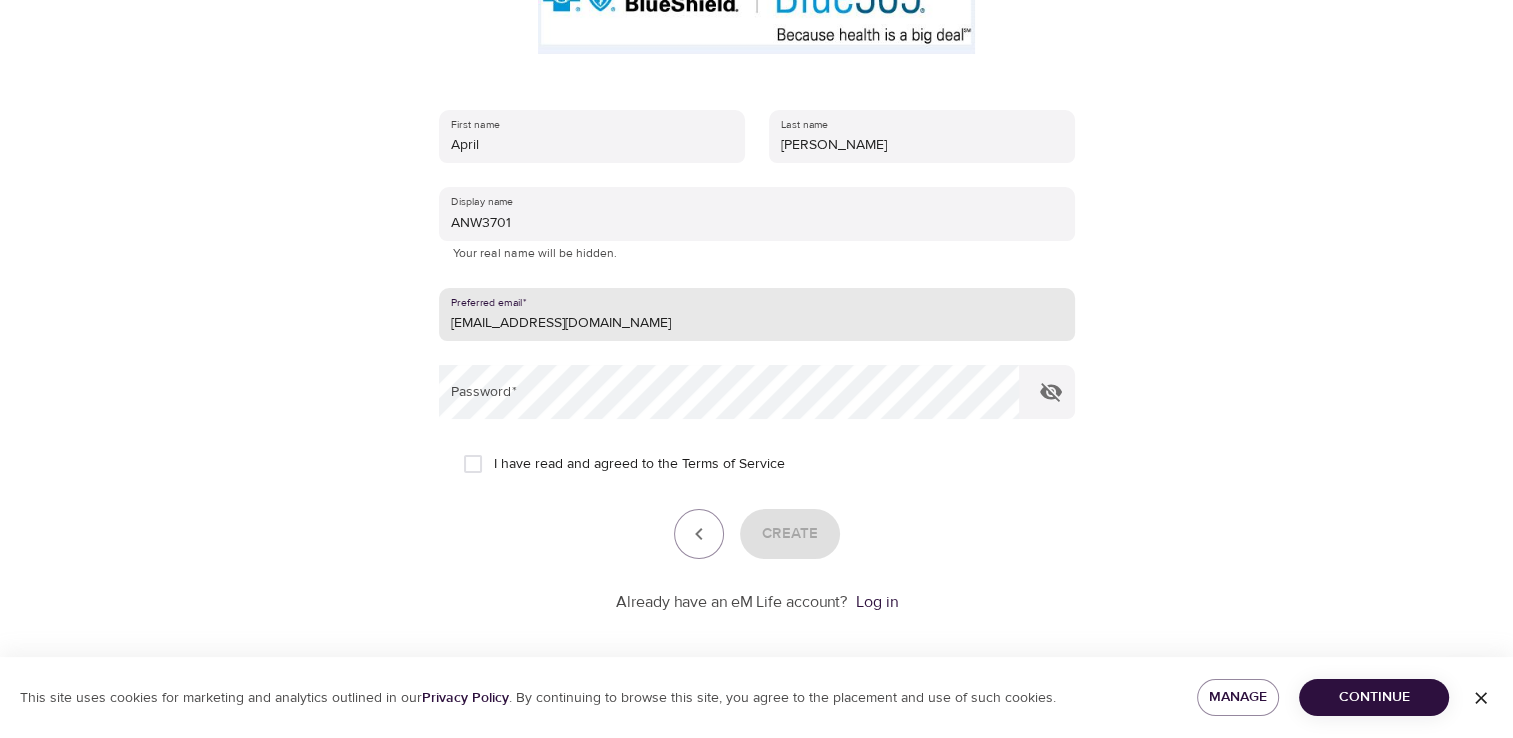 scroll, scrollTop: 299, scrollLeft: 0, axis: vertical 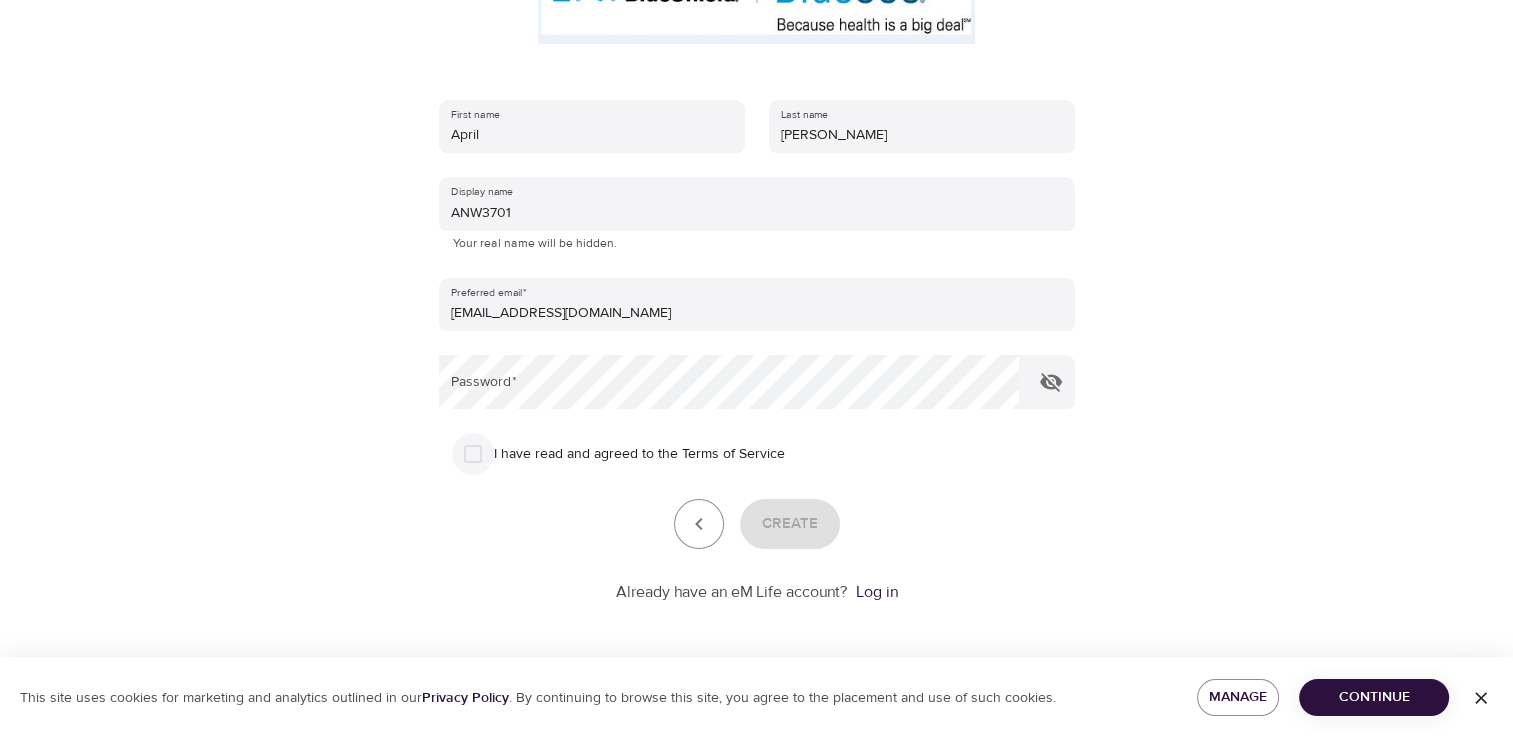 click on "I have read and agreed to the    Terms of Service" at bounding box center [473, 454] 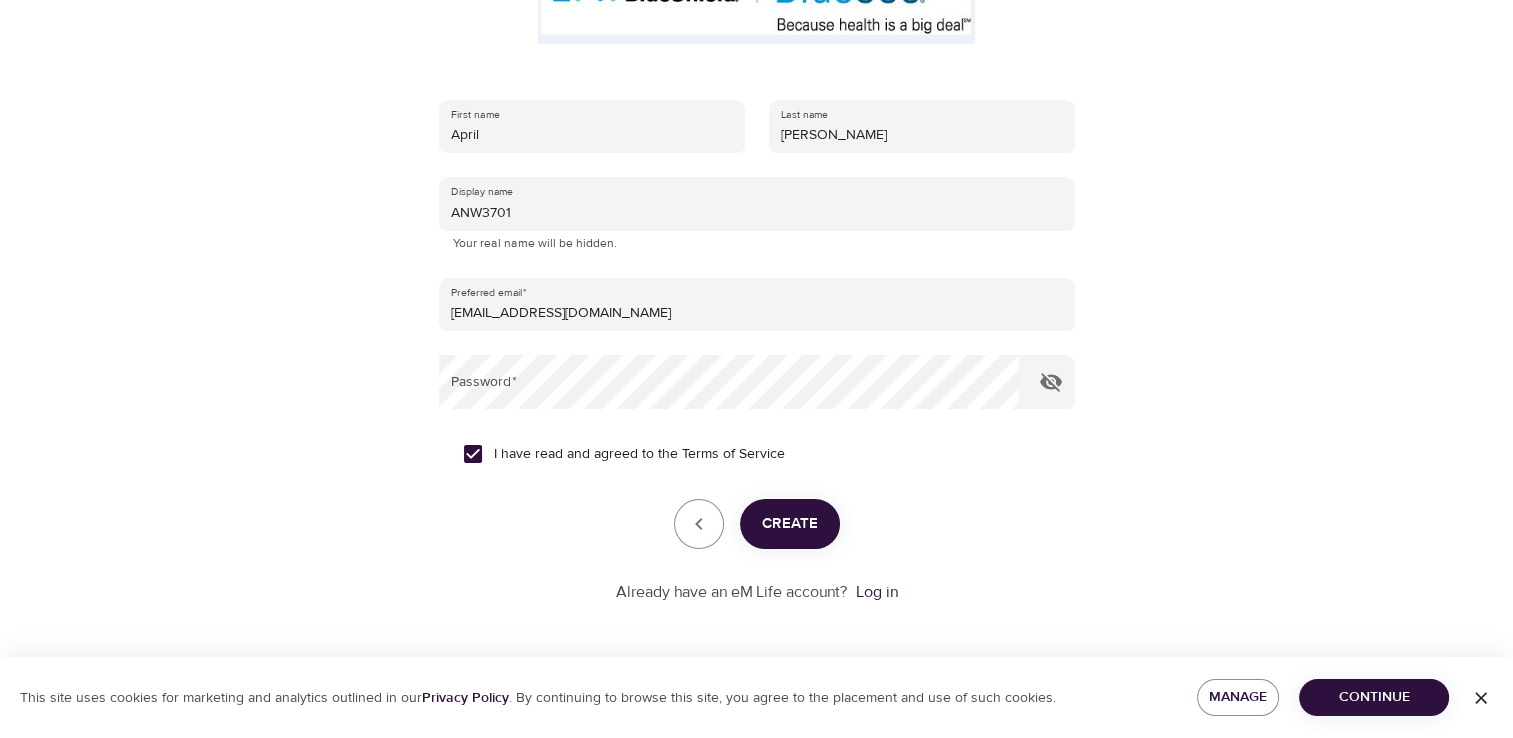click on "First name April Last name [PERSON_NAME] Display name ANW3701 Your real name will be hidden. Preferred email   * [EMAIL_ADDRESS][DOMAIN_NAME] Password   * I have read and agreed to the    Terms of Service Create Already have an eM Life account? Log in" at bounding box center [757, 346] 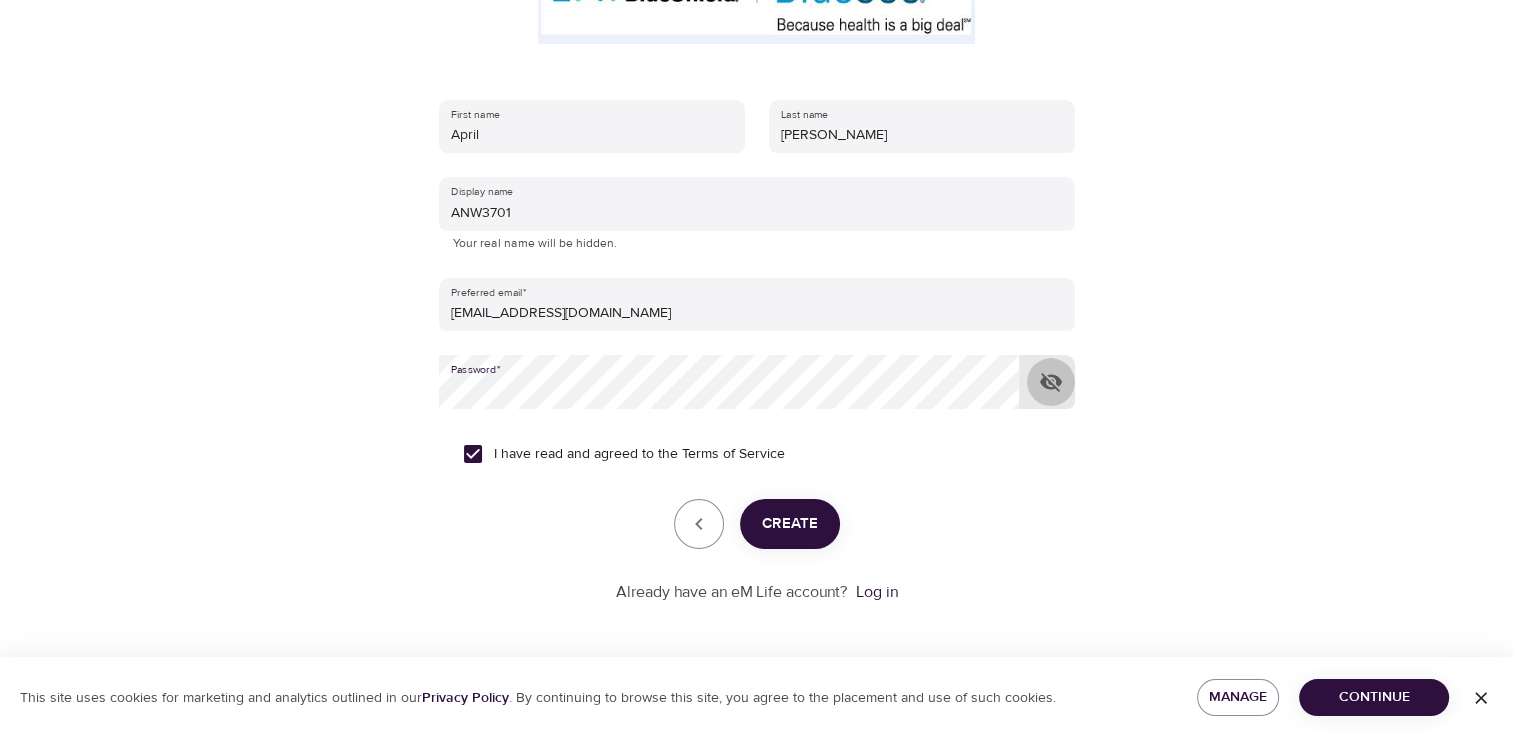 click 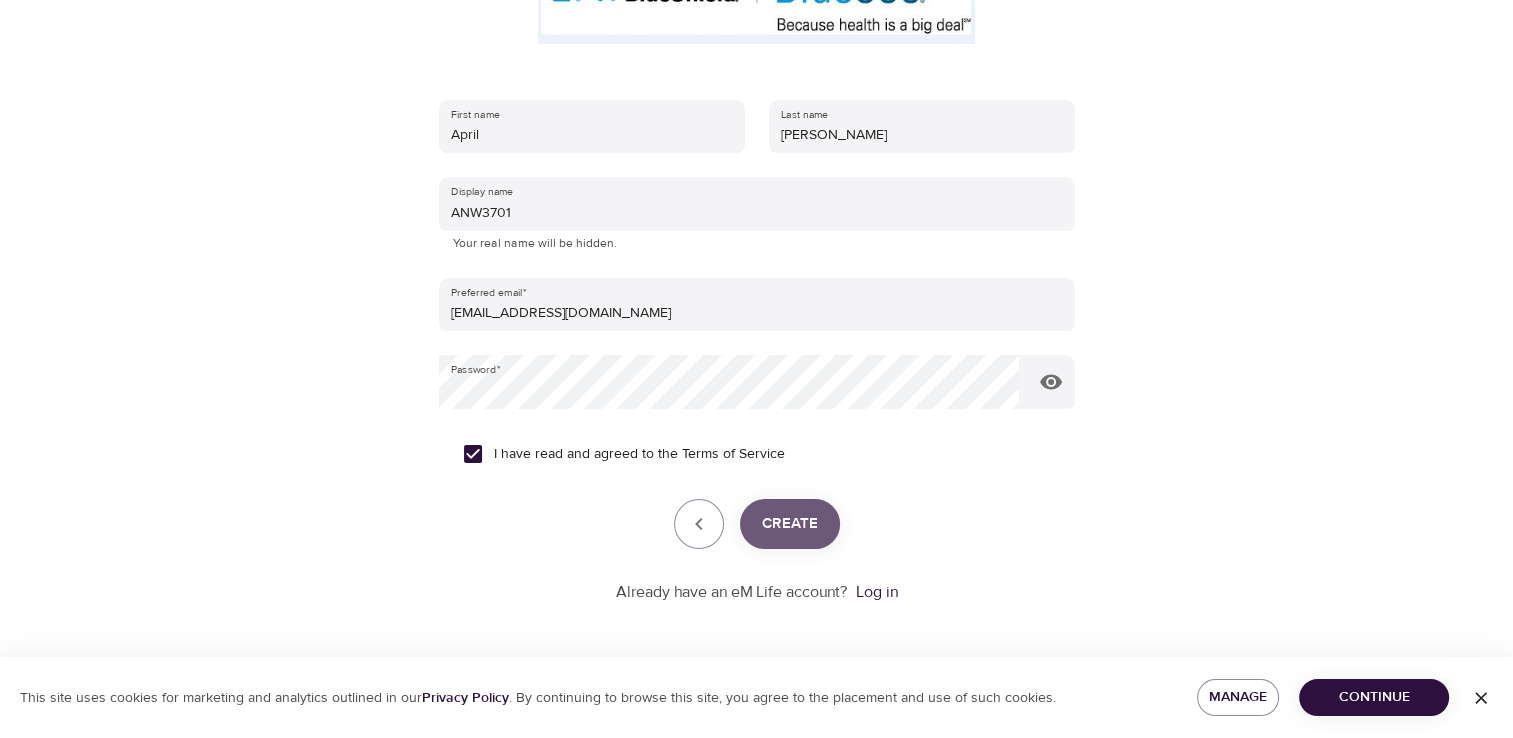 click on "Create" at bounding box center (790, 524) 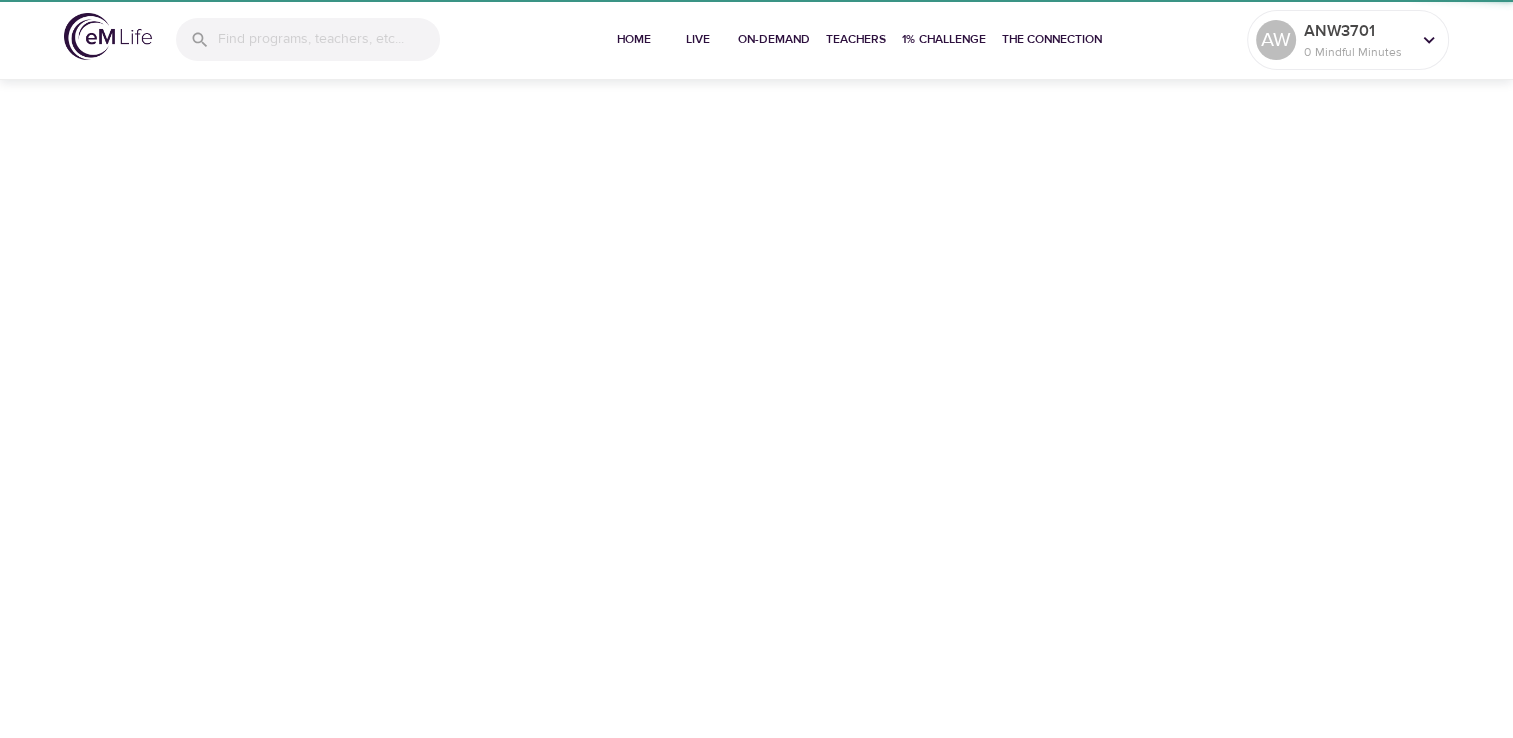 scroll, scrollTop: 0, scrollLeft: 0, axis: both 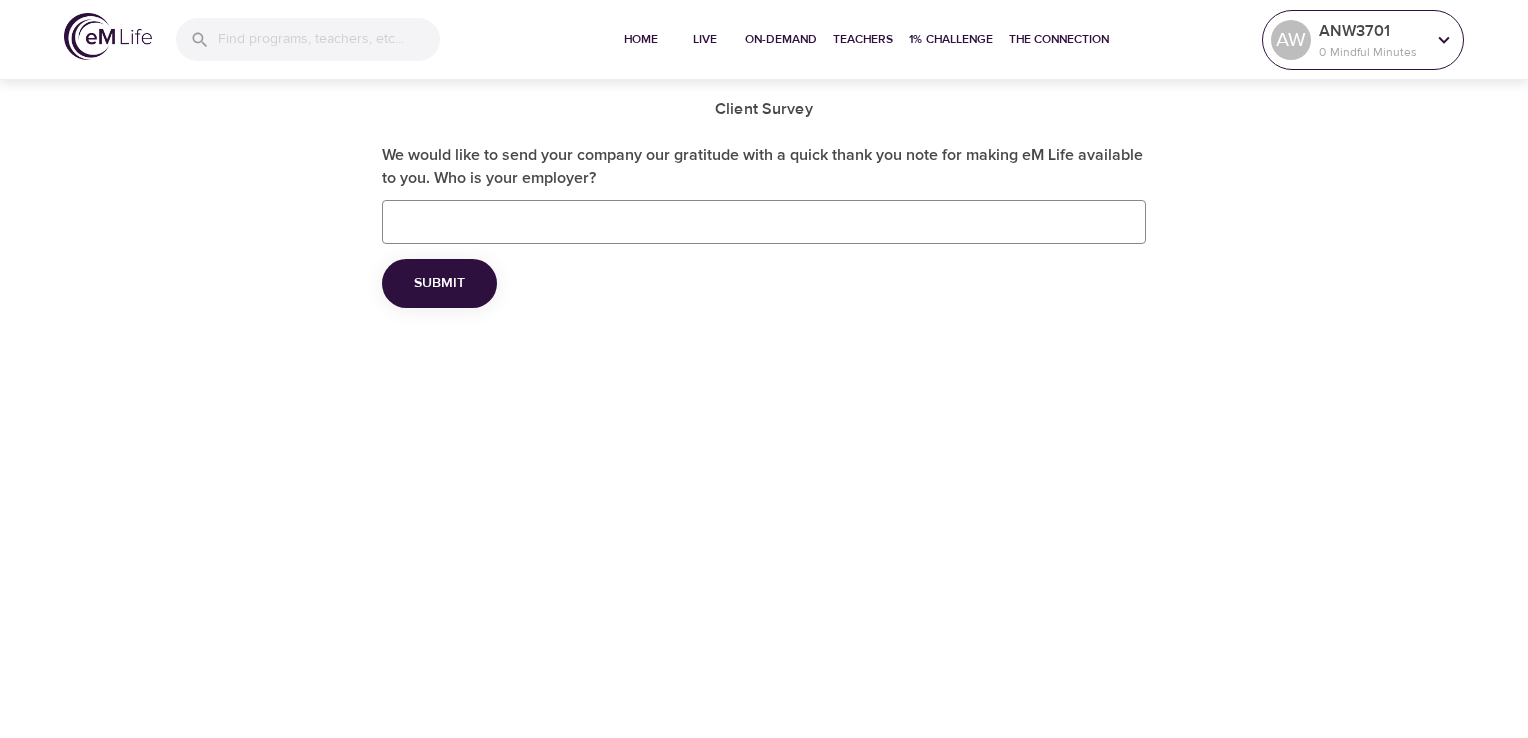 click 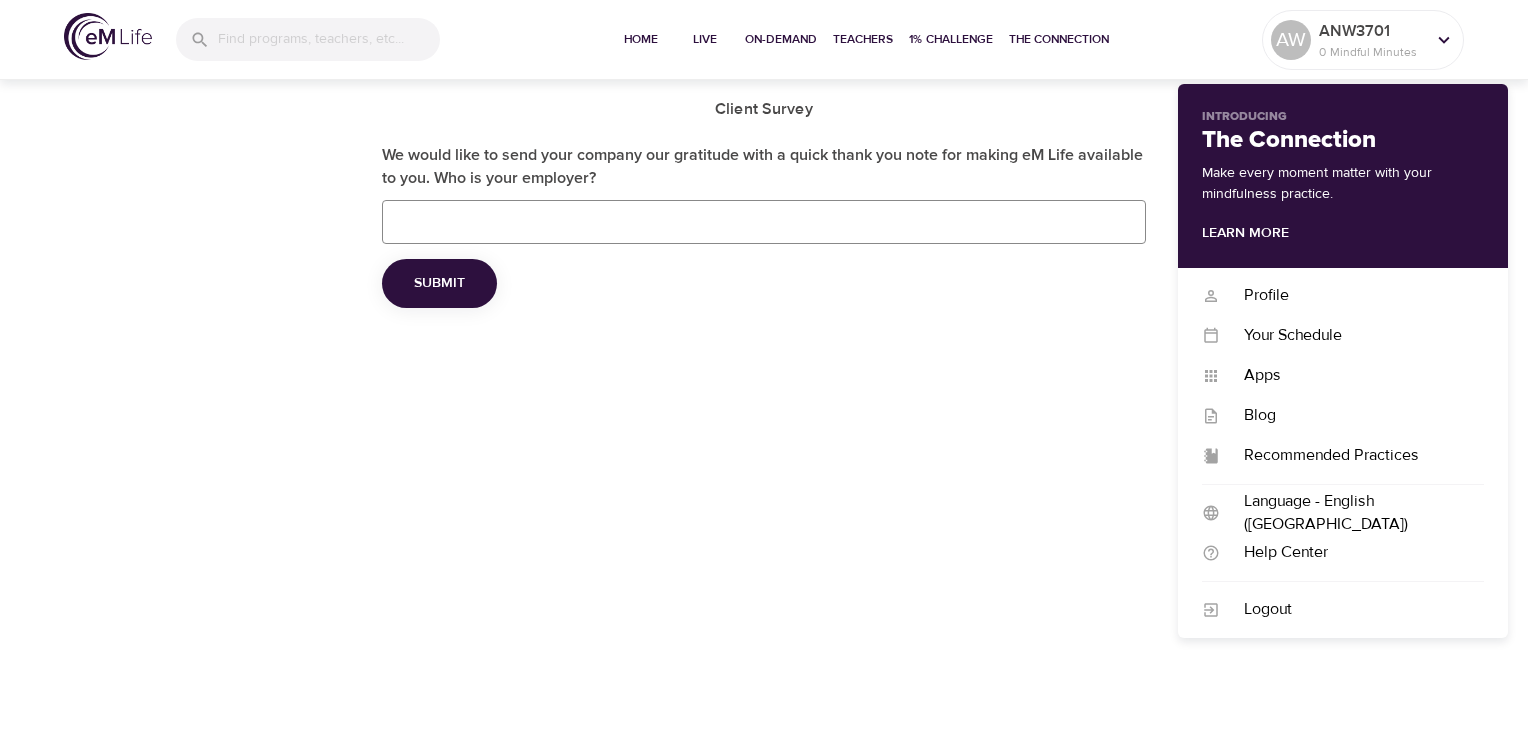 click on "We would like to send your company our gratitude with a quick thank you note for making eM Life available to you. Who is your employer?" at bounding box center (764, 222) 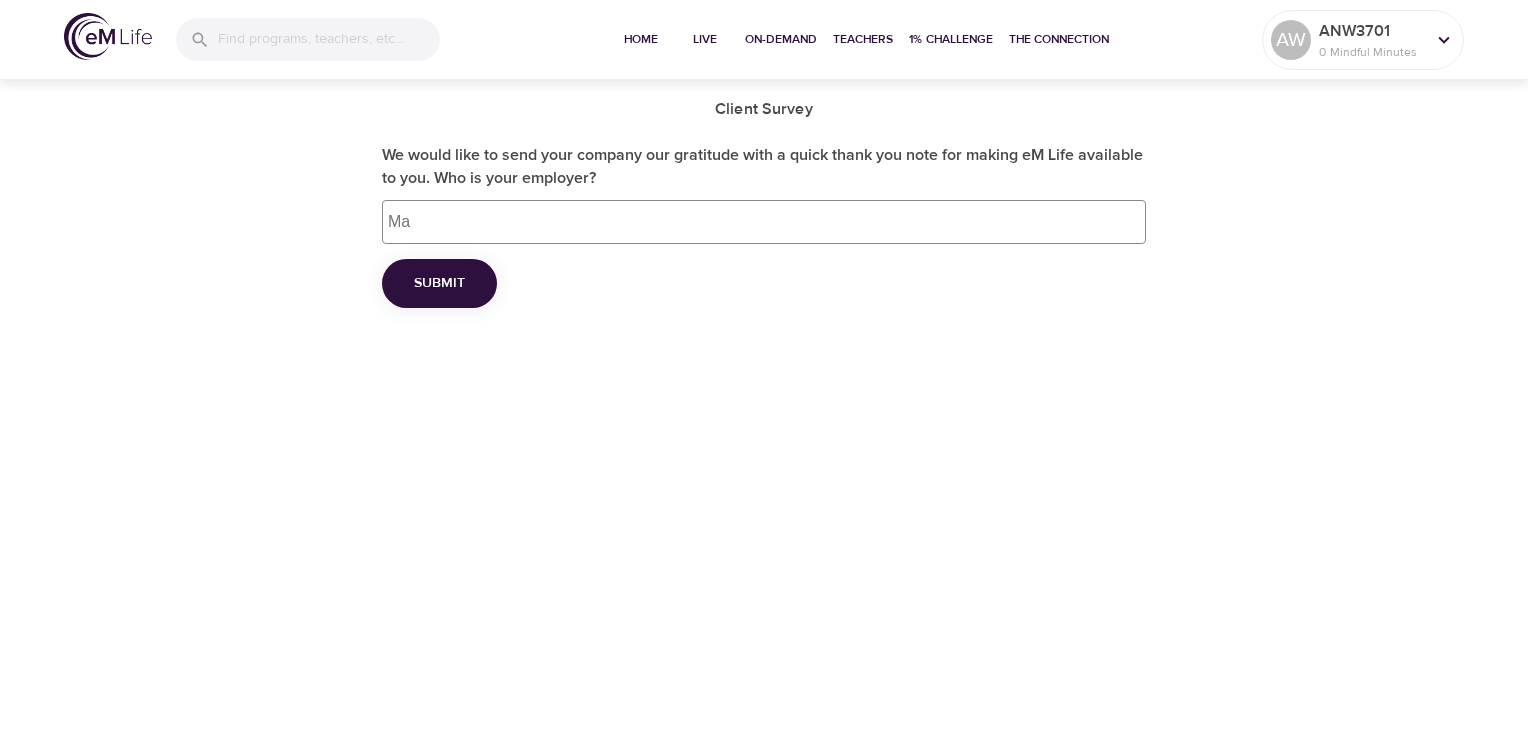 type on "M" 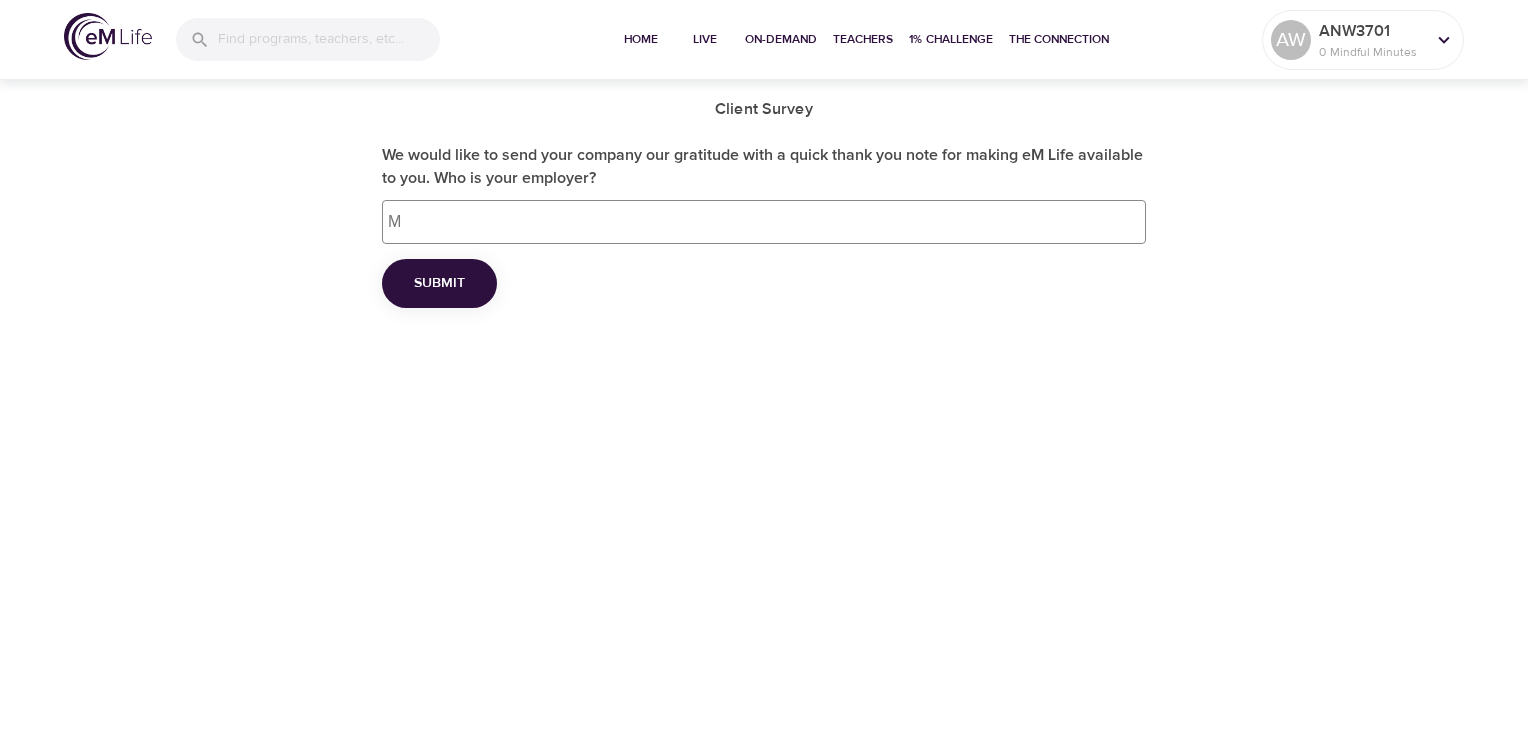 type 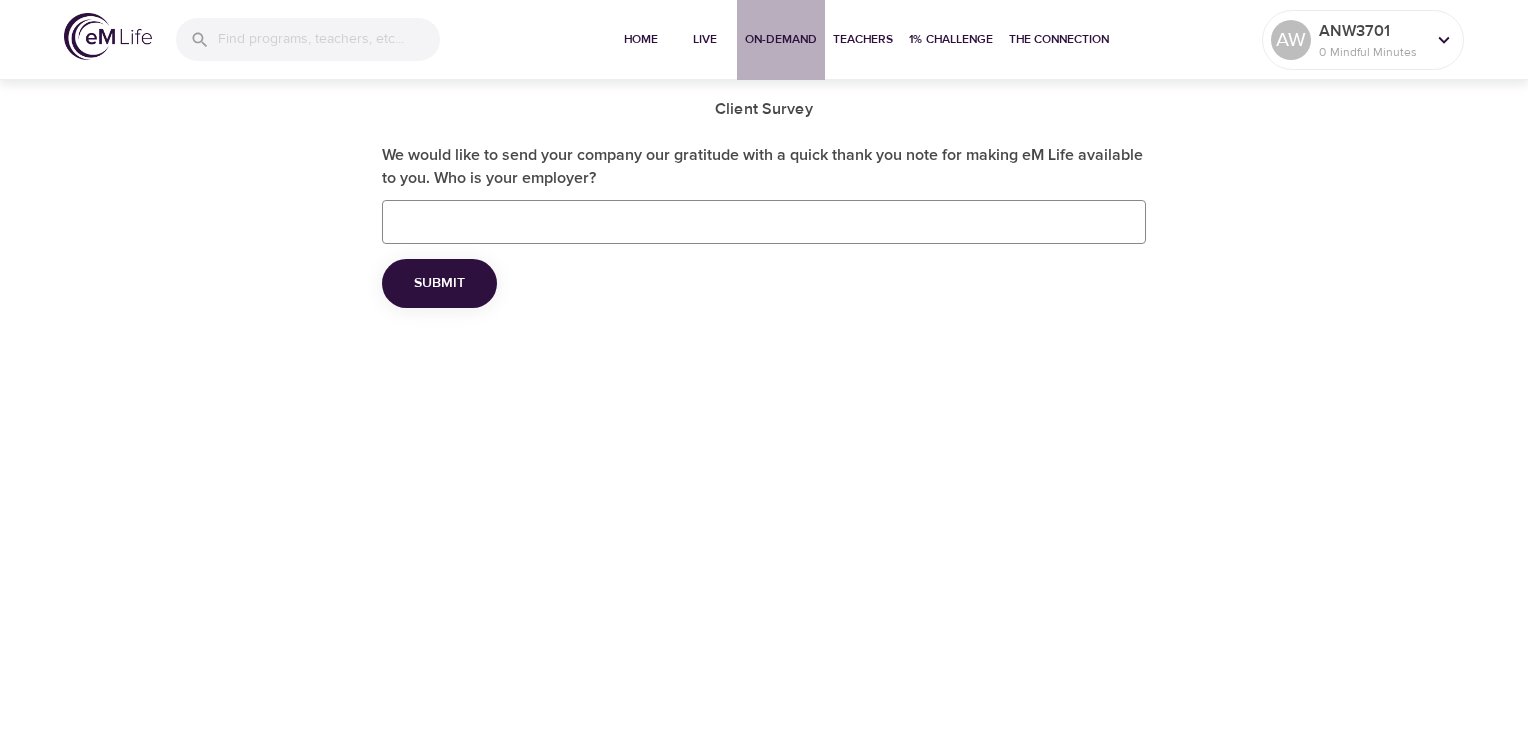 click on "On-Demand" at bounding box center [781, 39] 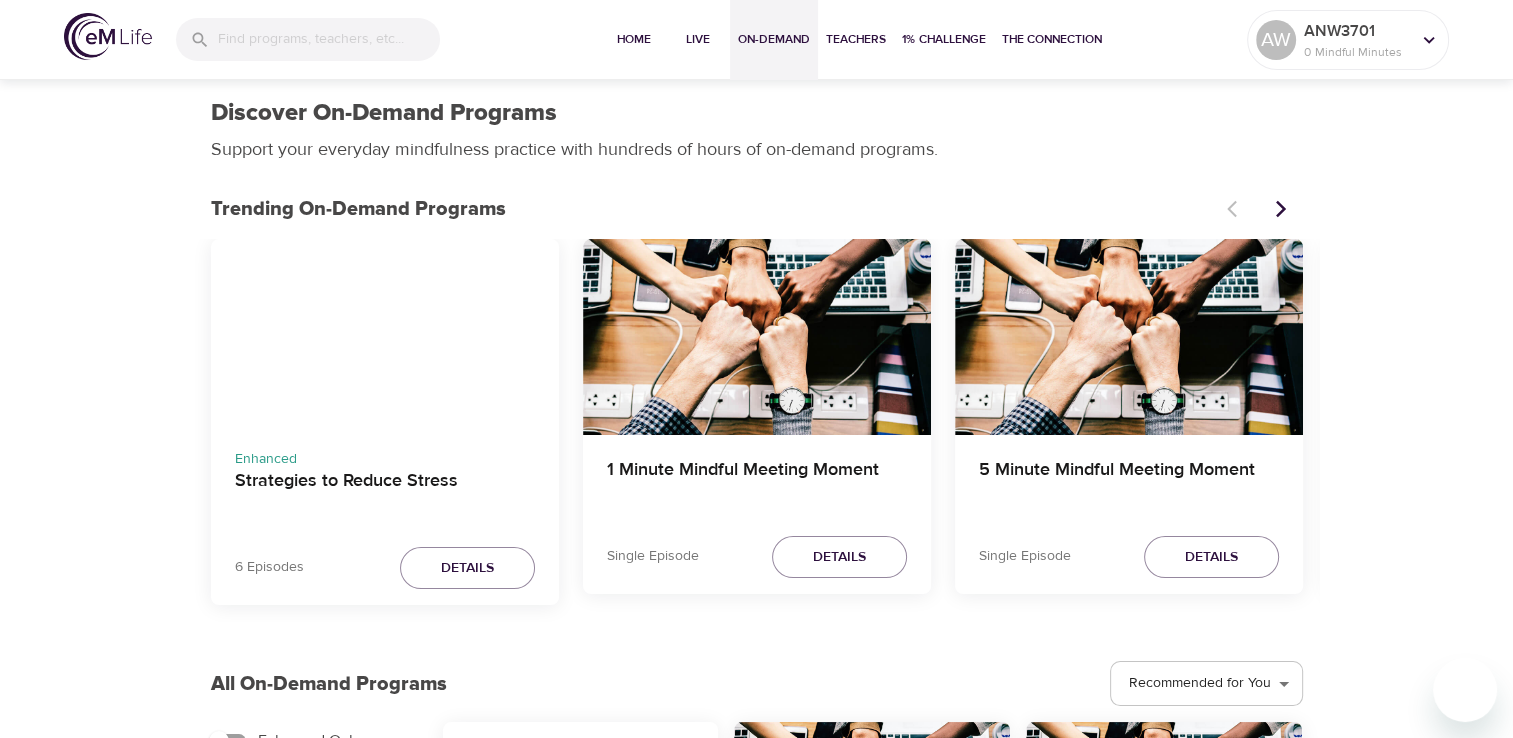 type 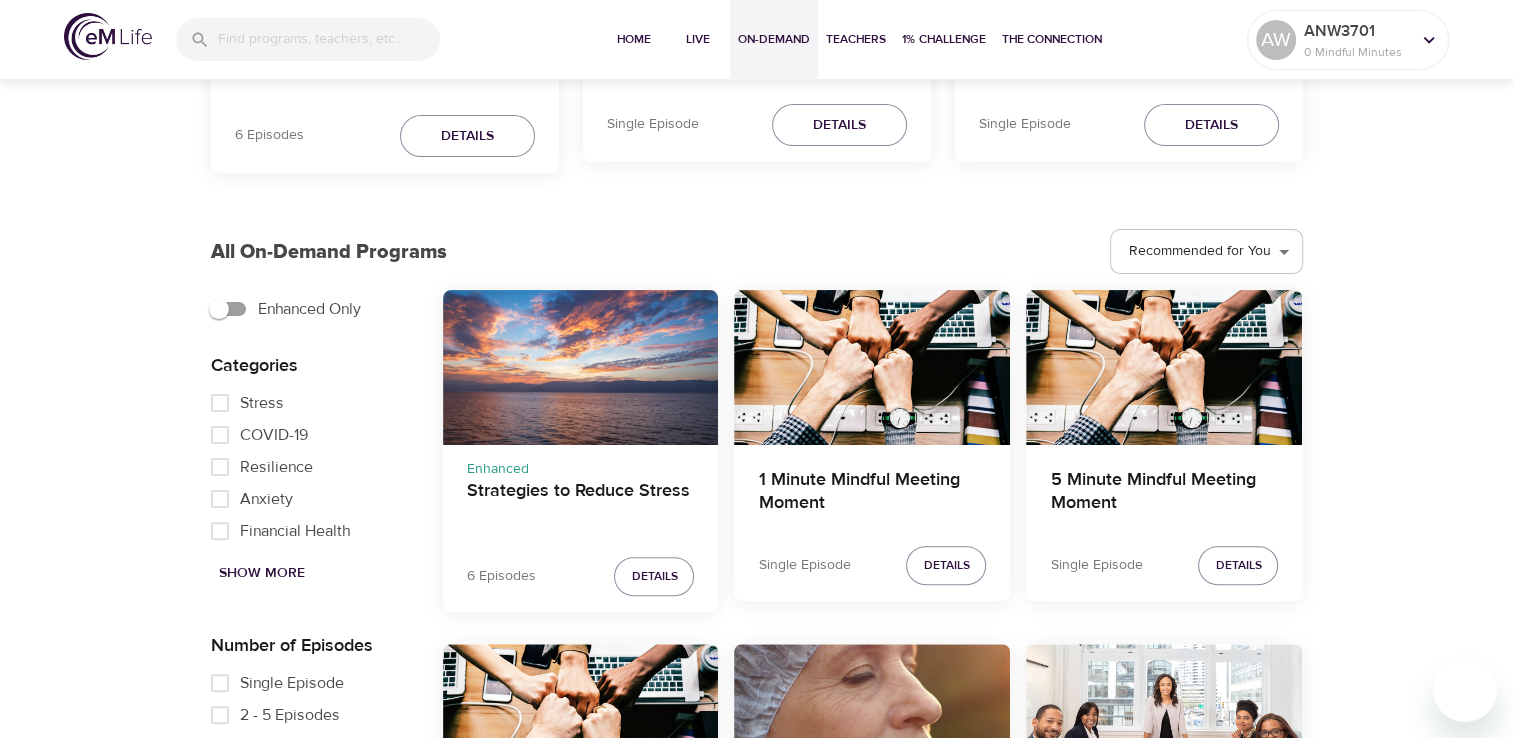 scroll, scrollTop: 680, scrollLeft: 0, axis: vertical 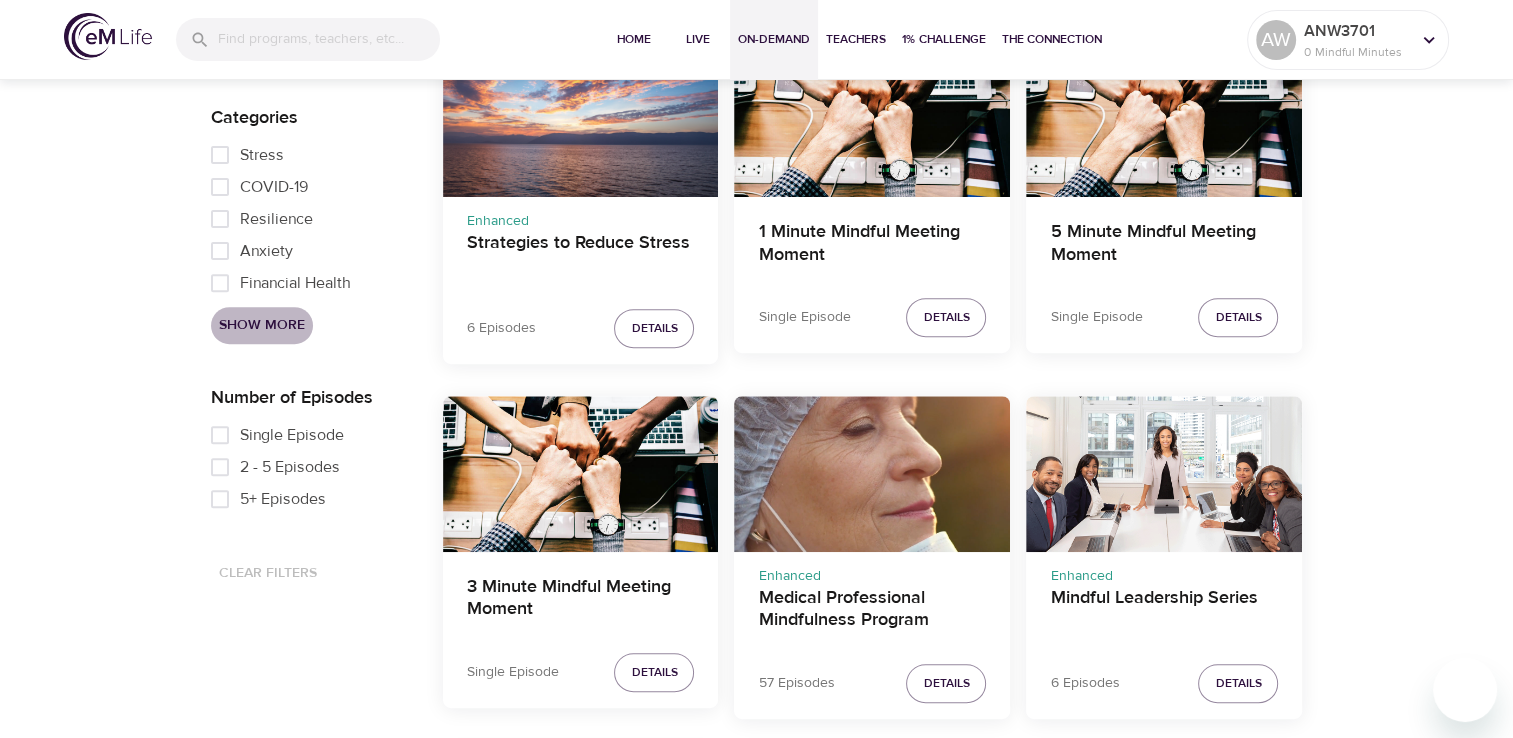 click on "Show More" at bounding box center [262, 325] 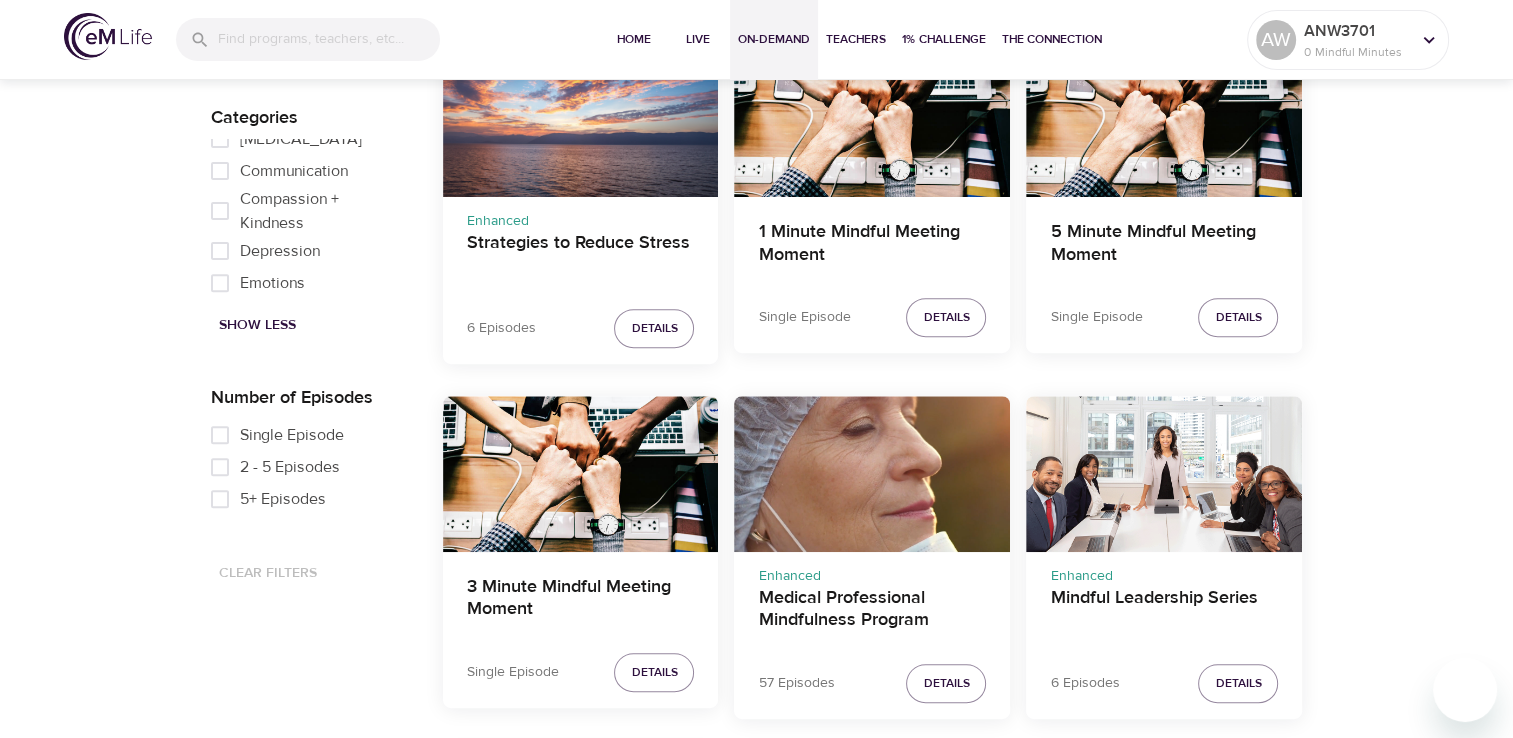 scroll, scrollTop: 120, scrollLeft: 0, axis: vertical 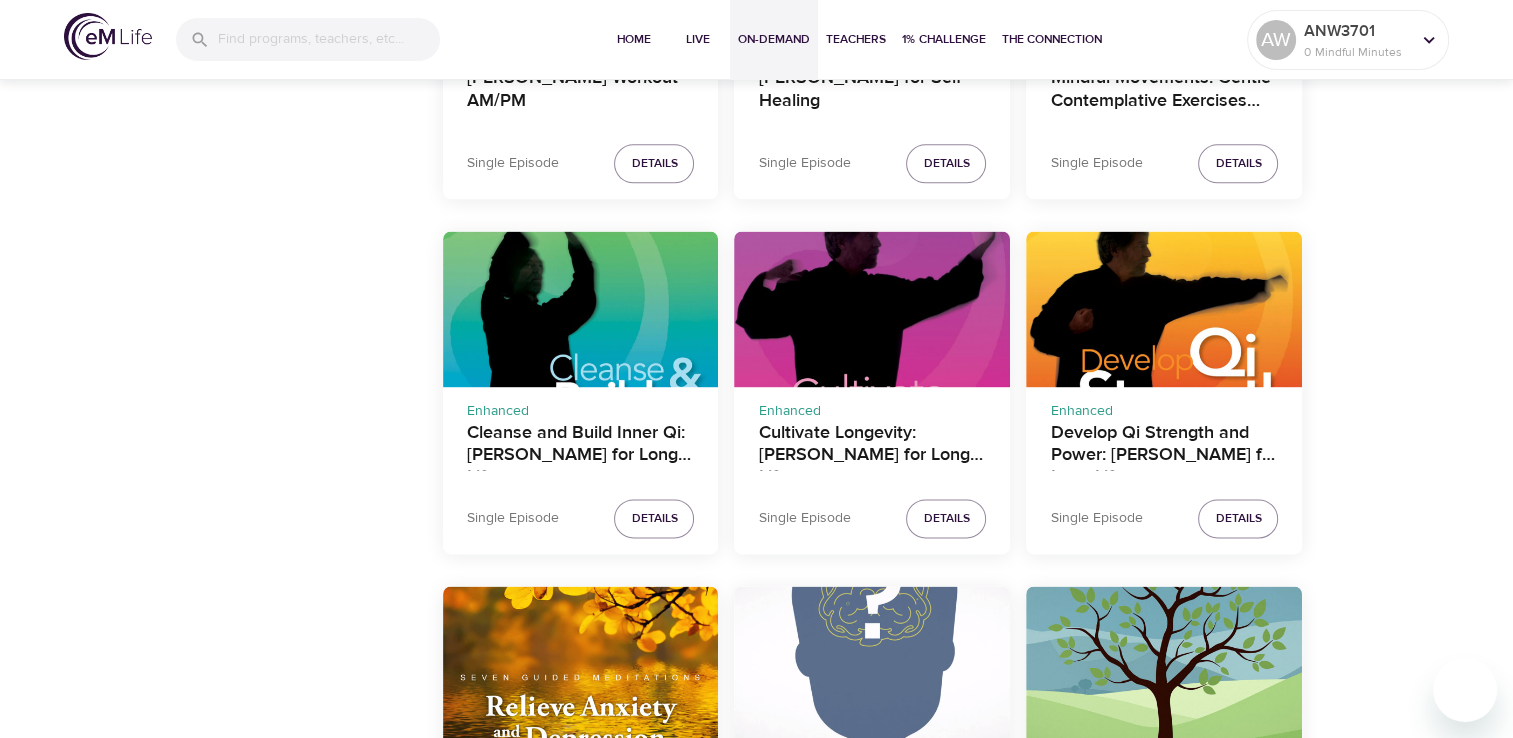 type 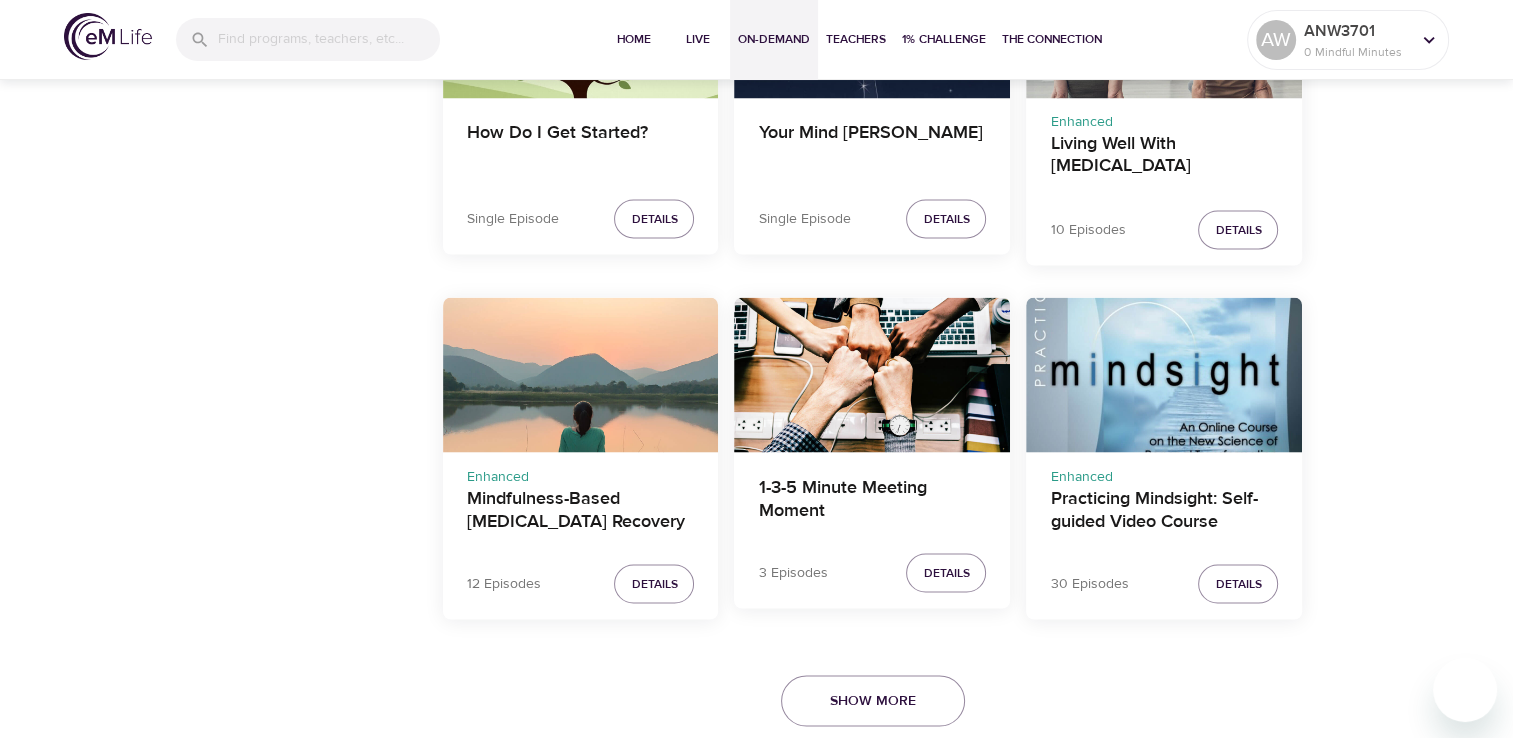scroll, scrollTop: 3600, scrollLeft: 0, axis: vertical 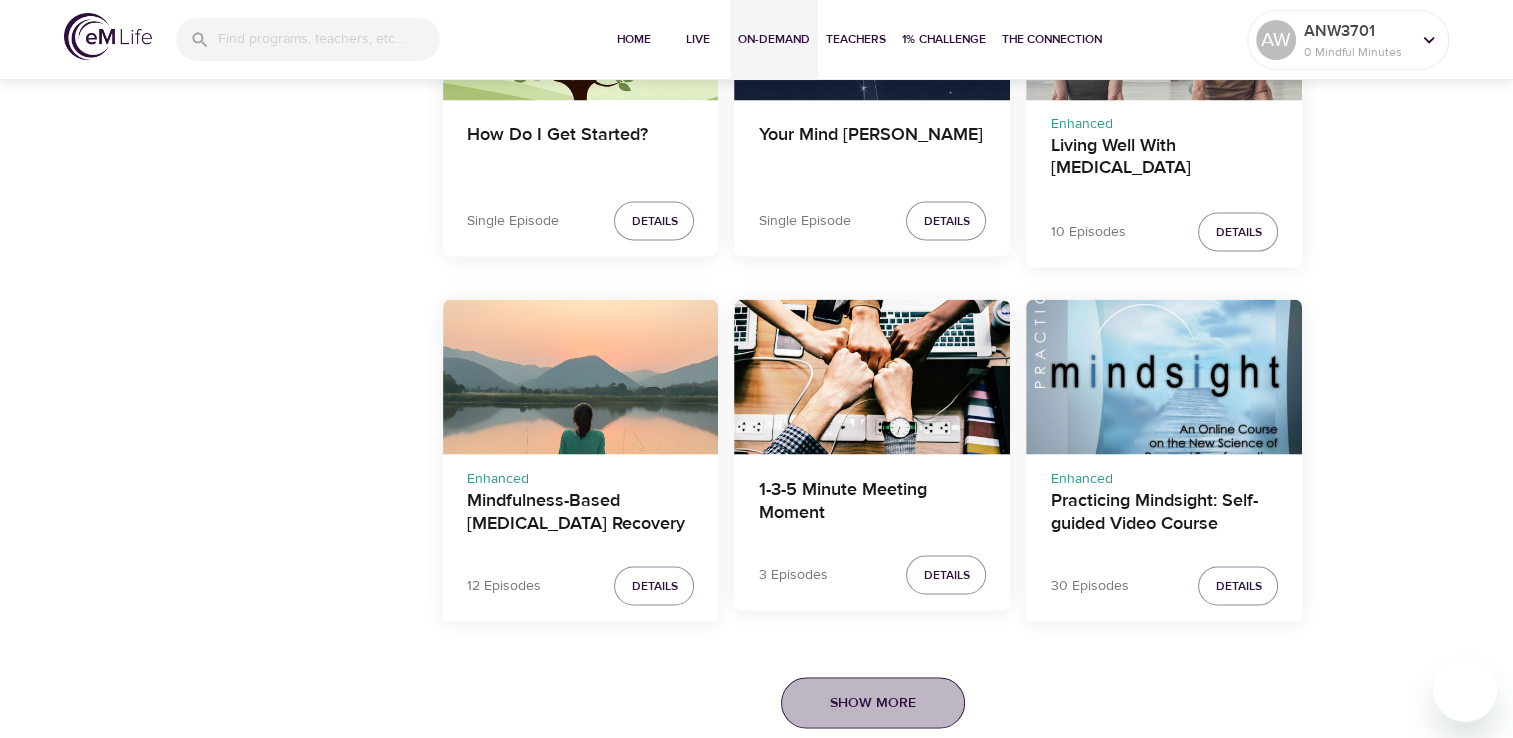 click on "Show More" at bounding box center [873, 702] 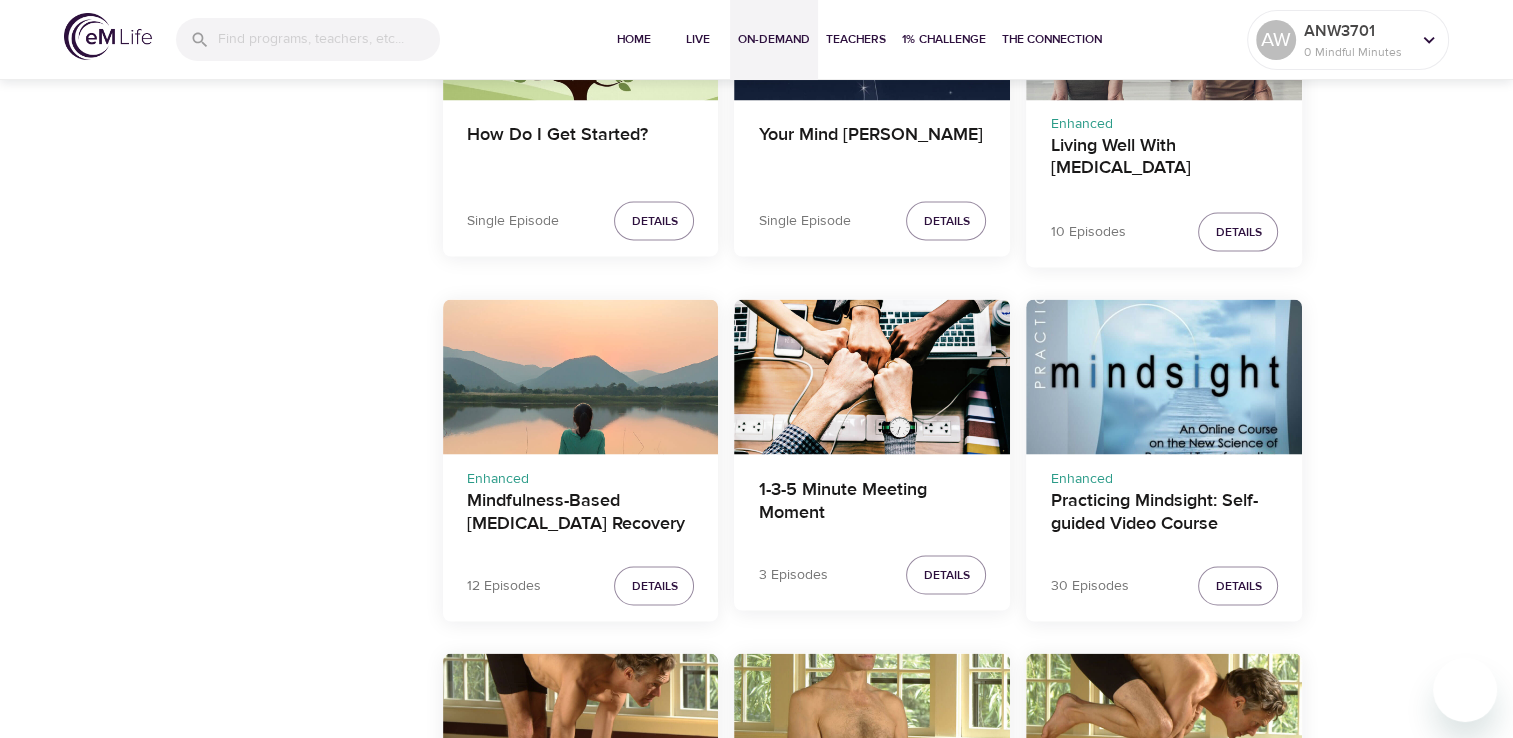 type 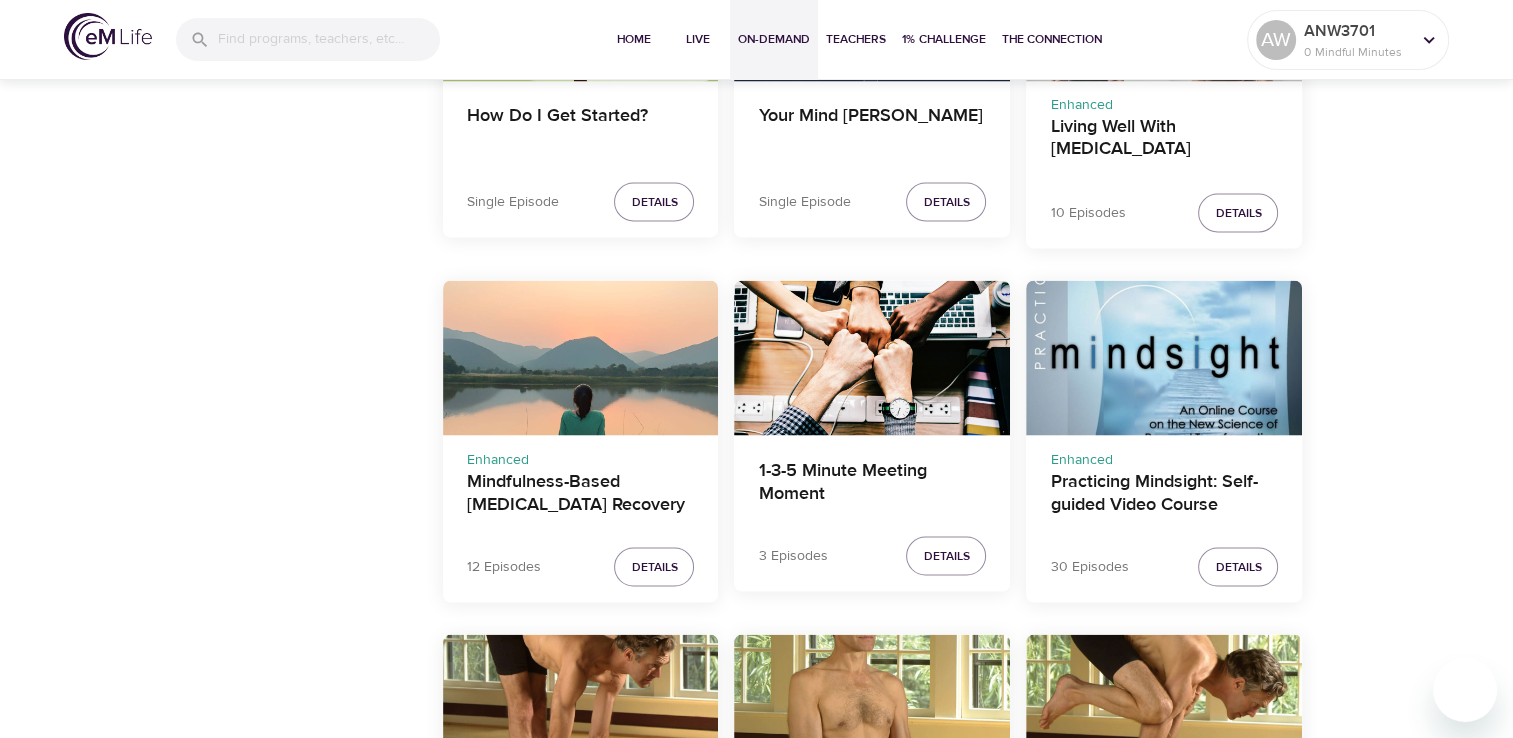 scroll, scrollTop: 3542, scrollLeft: 0, axis: vertical 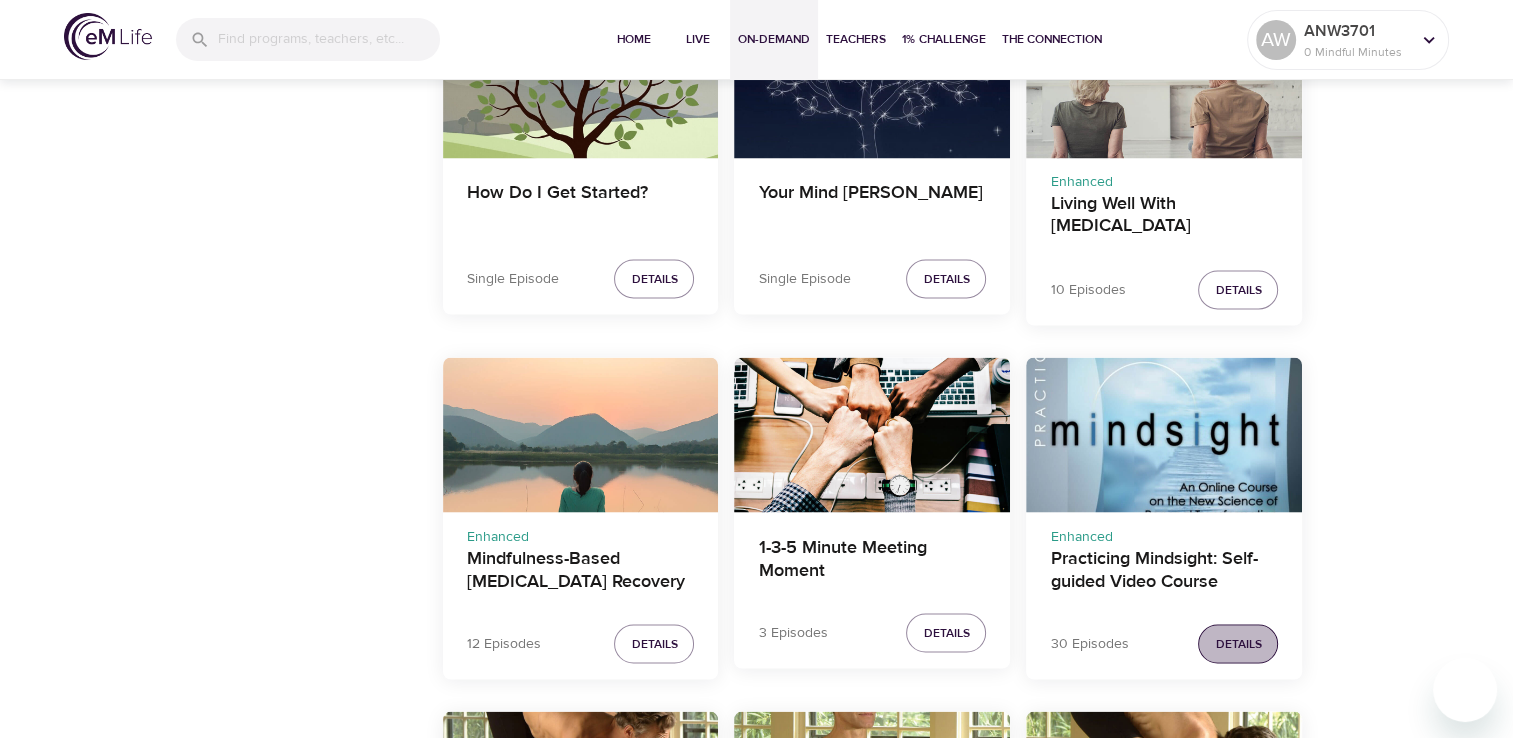 click on "Details" at bounding box center (1238, 643) 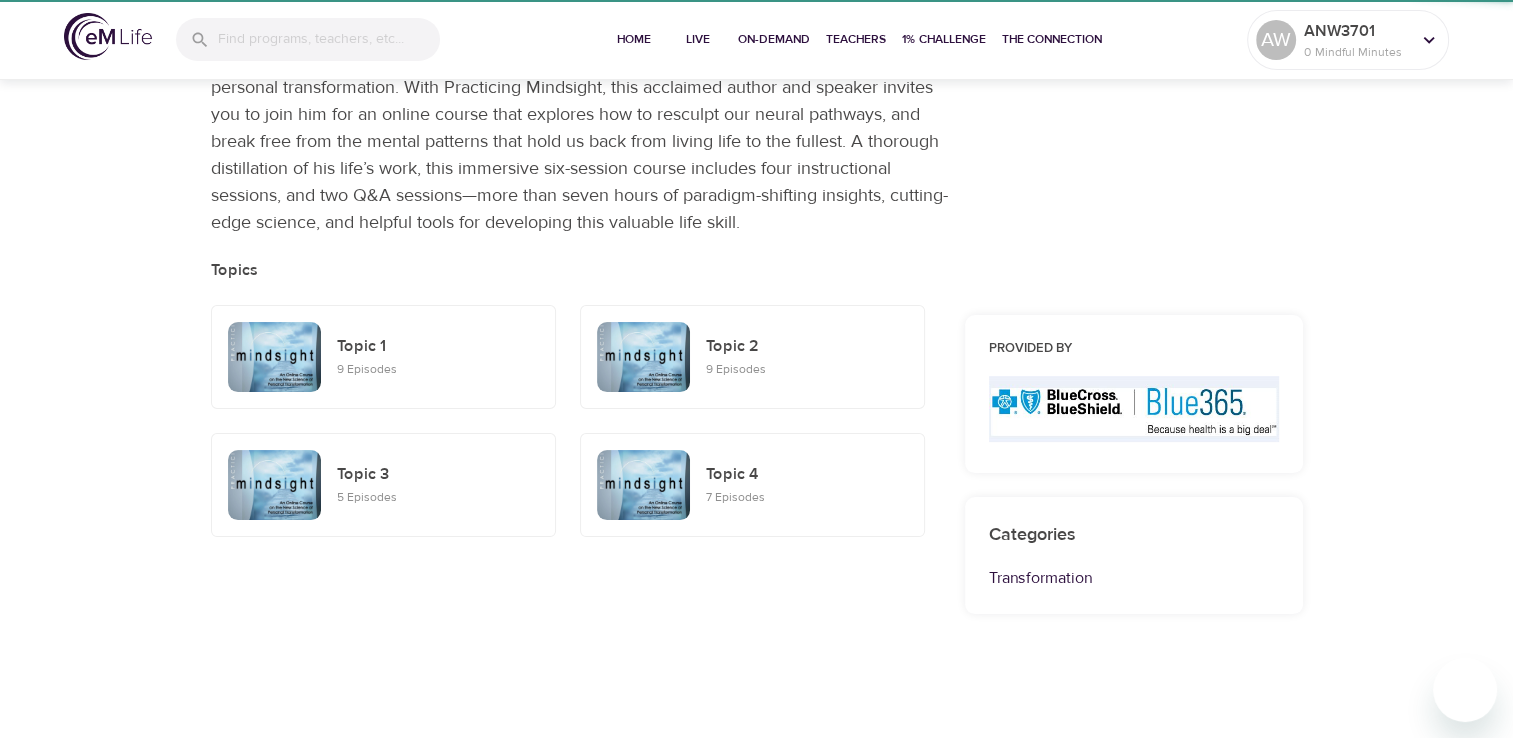 scroll, scrollTop: 211, scrollLeft: 0, axis: vertical 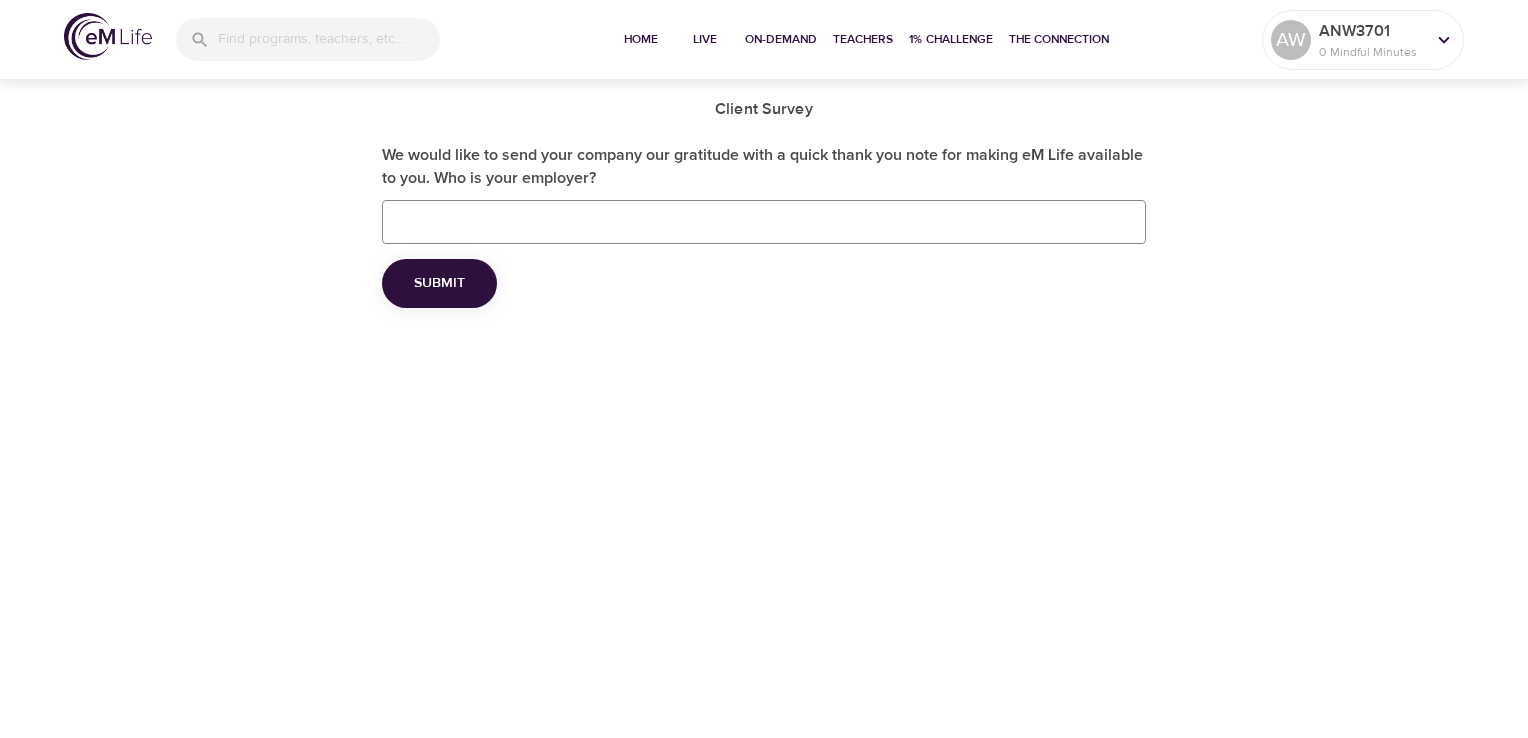 click on "We would like to send your company our gratitude with a quick thank you note for making eM Life available to you. Who is your employer?" at bounding box center [764, 222] 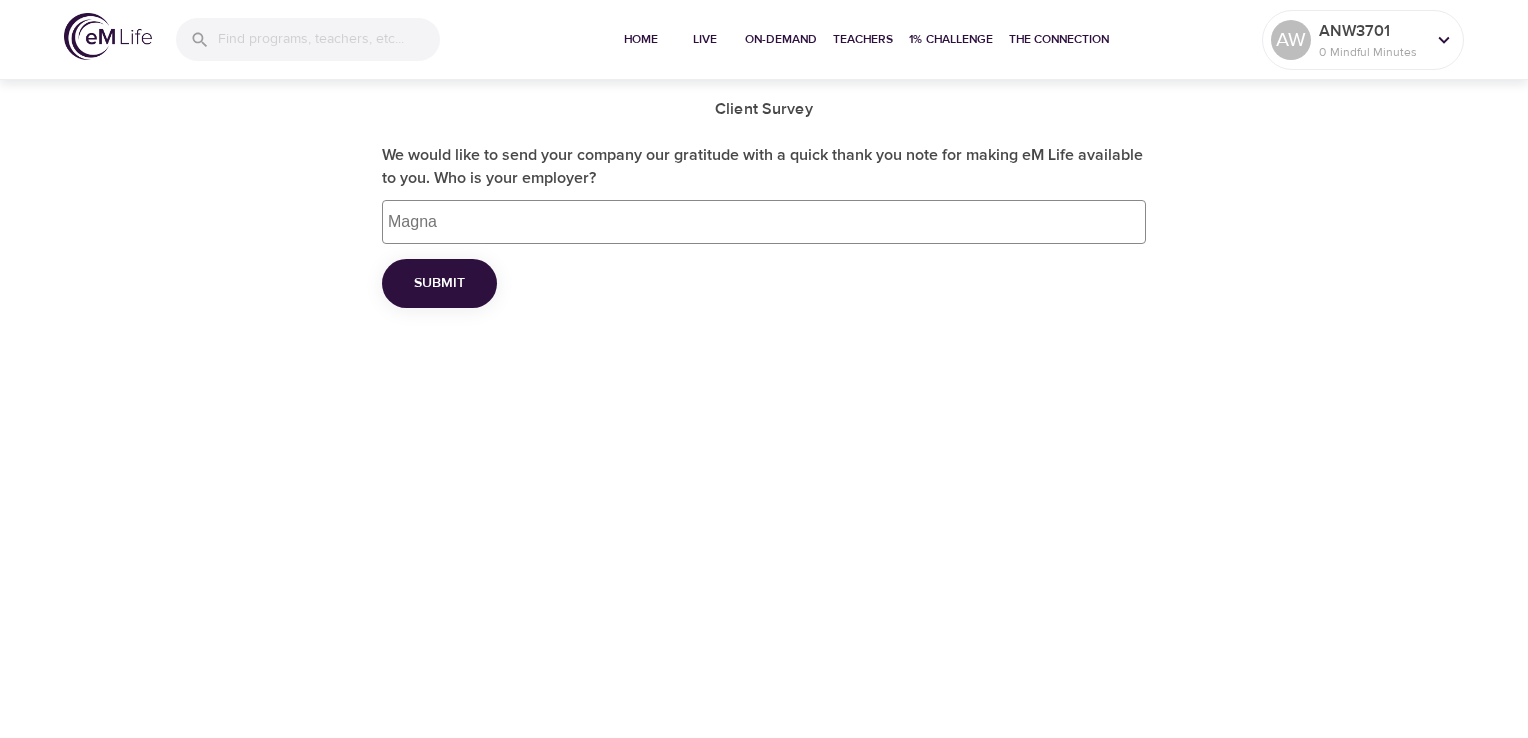 type on "Magna" 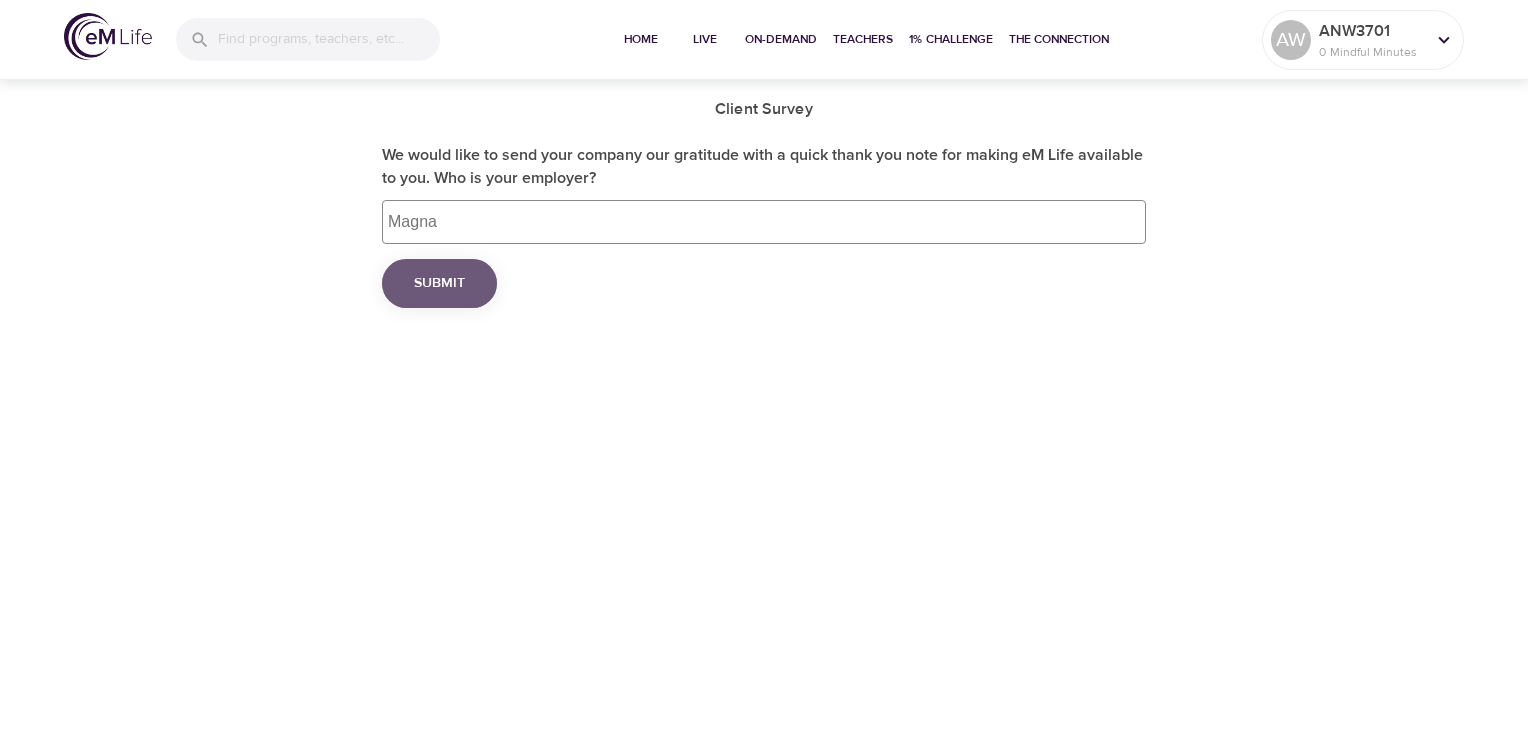 click on "Submit" at bounding box center [439, 283] 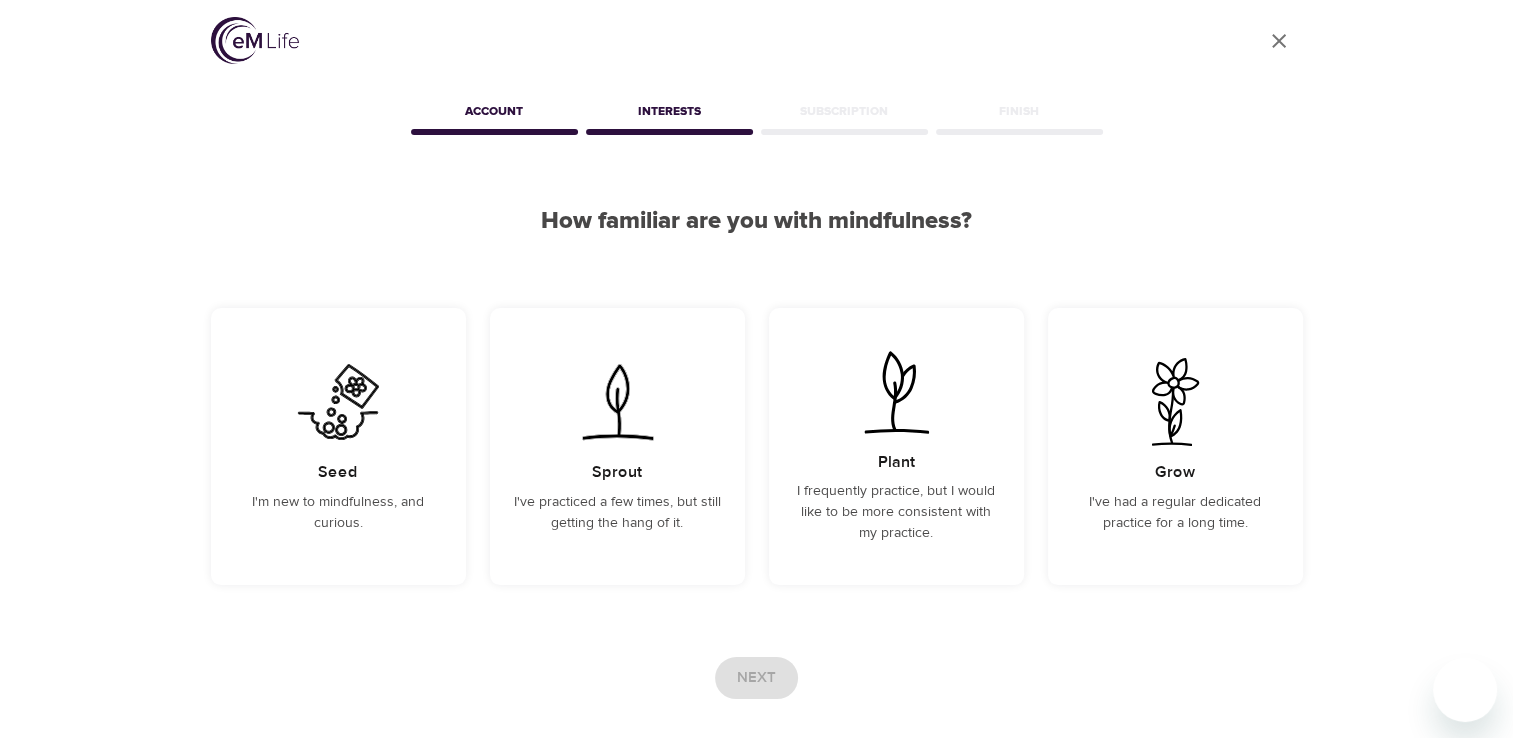 scroll, scrollTop: 0, scrollLeft: 0, axis: both 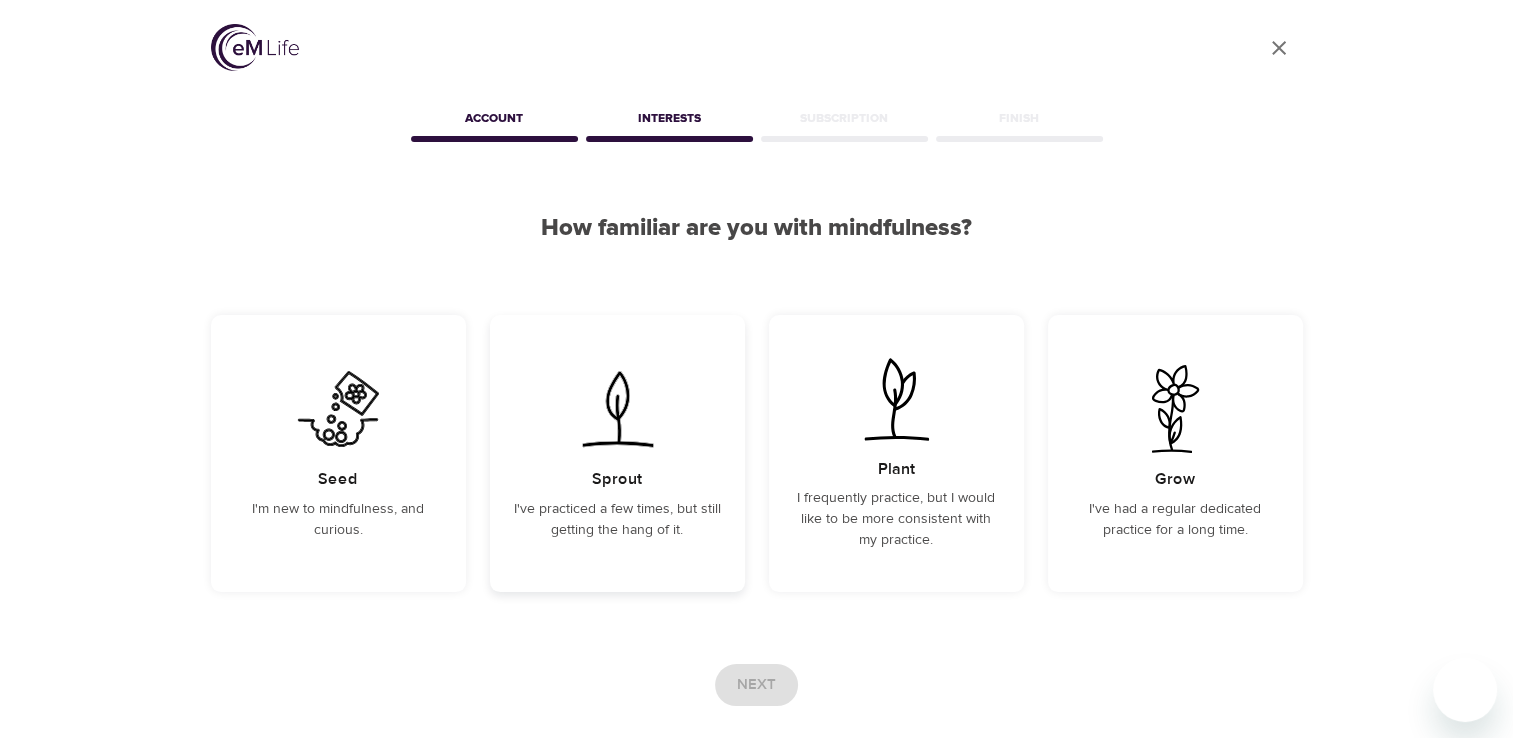 click on "Sprout I've practiced a few times, but still getting the hang of it." at bounding box center [617, 453] 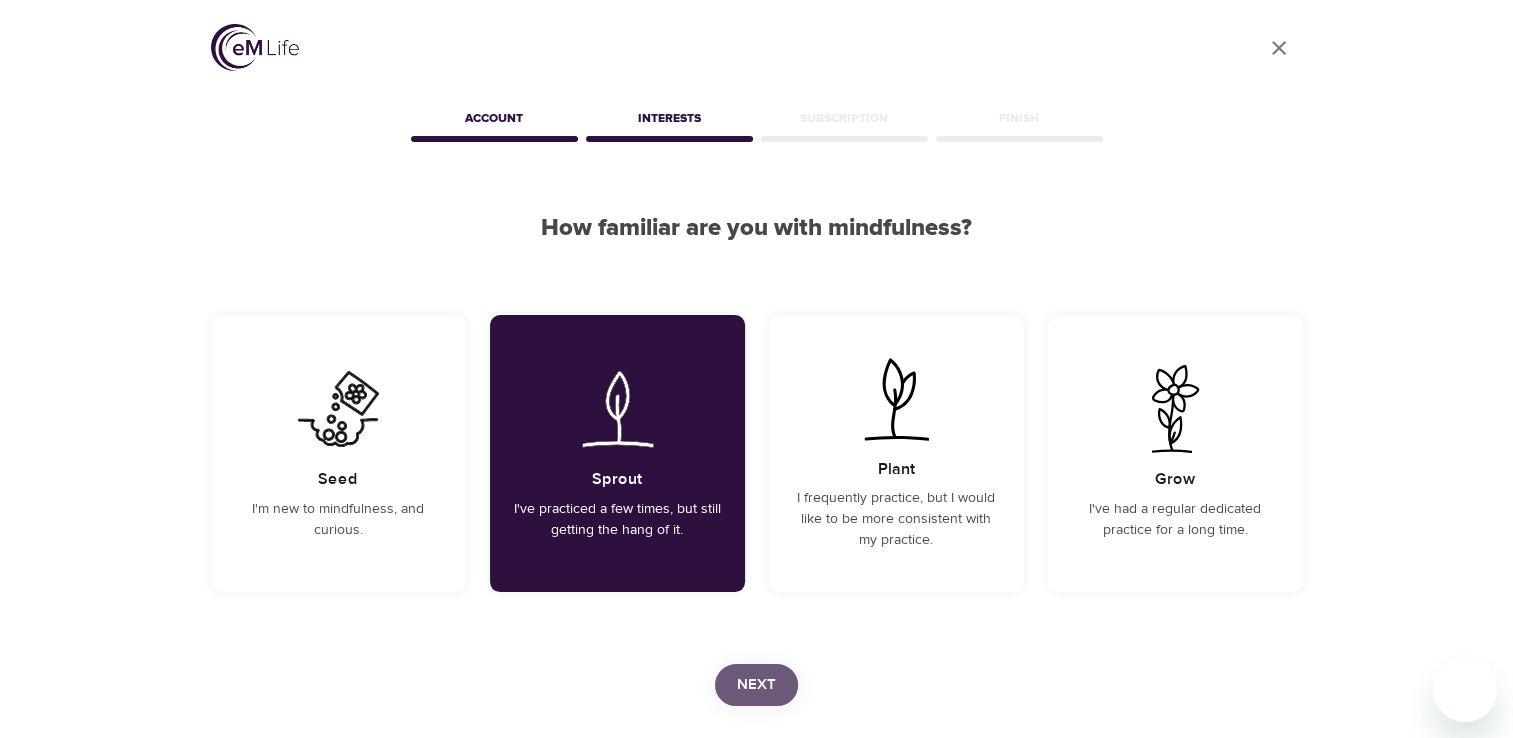 click on "Next" at bounding box center [756, 685] 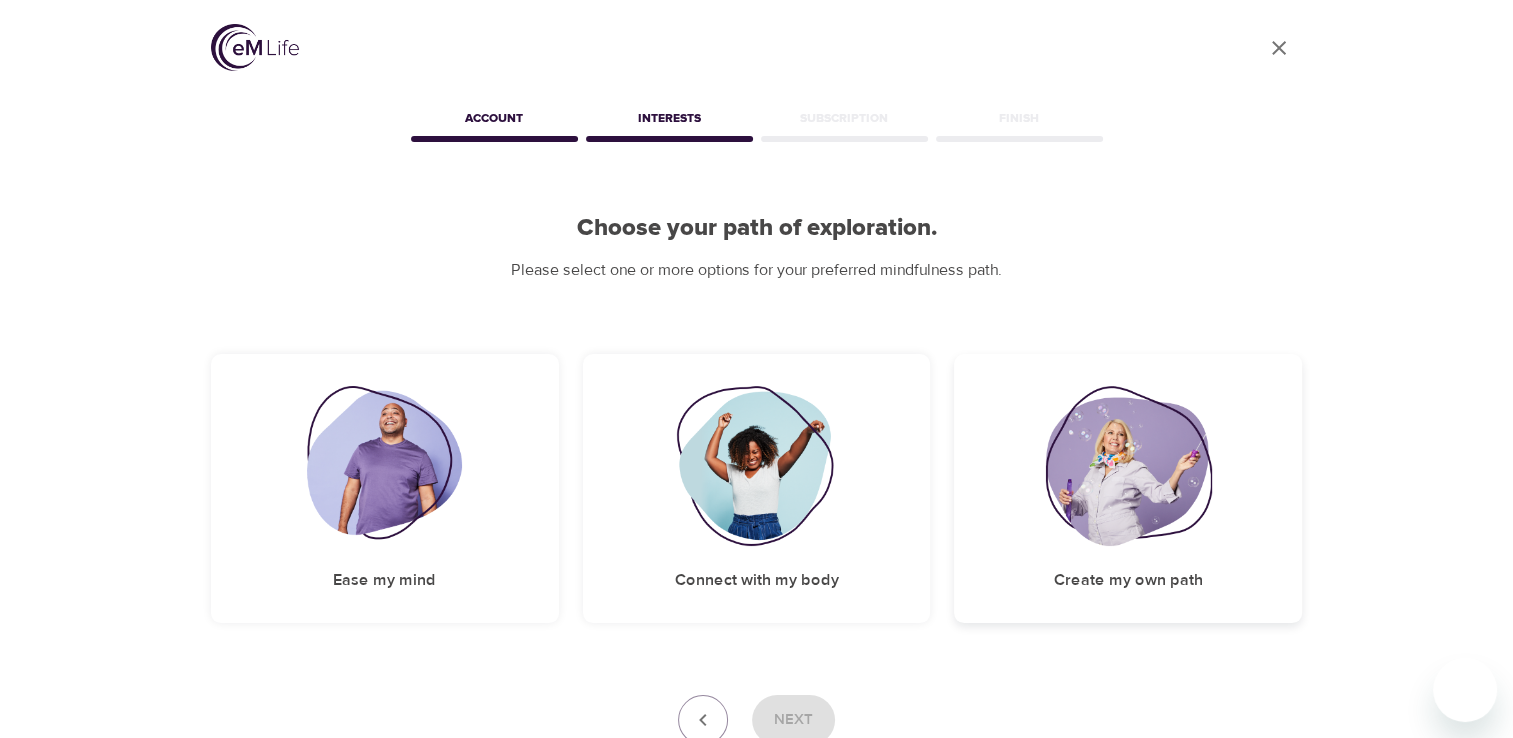 click on "Create my own path" at bounding box center (1128, 488) 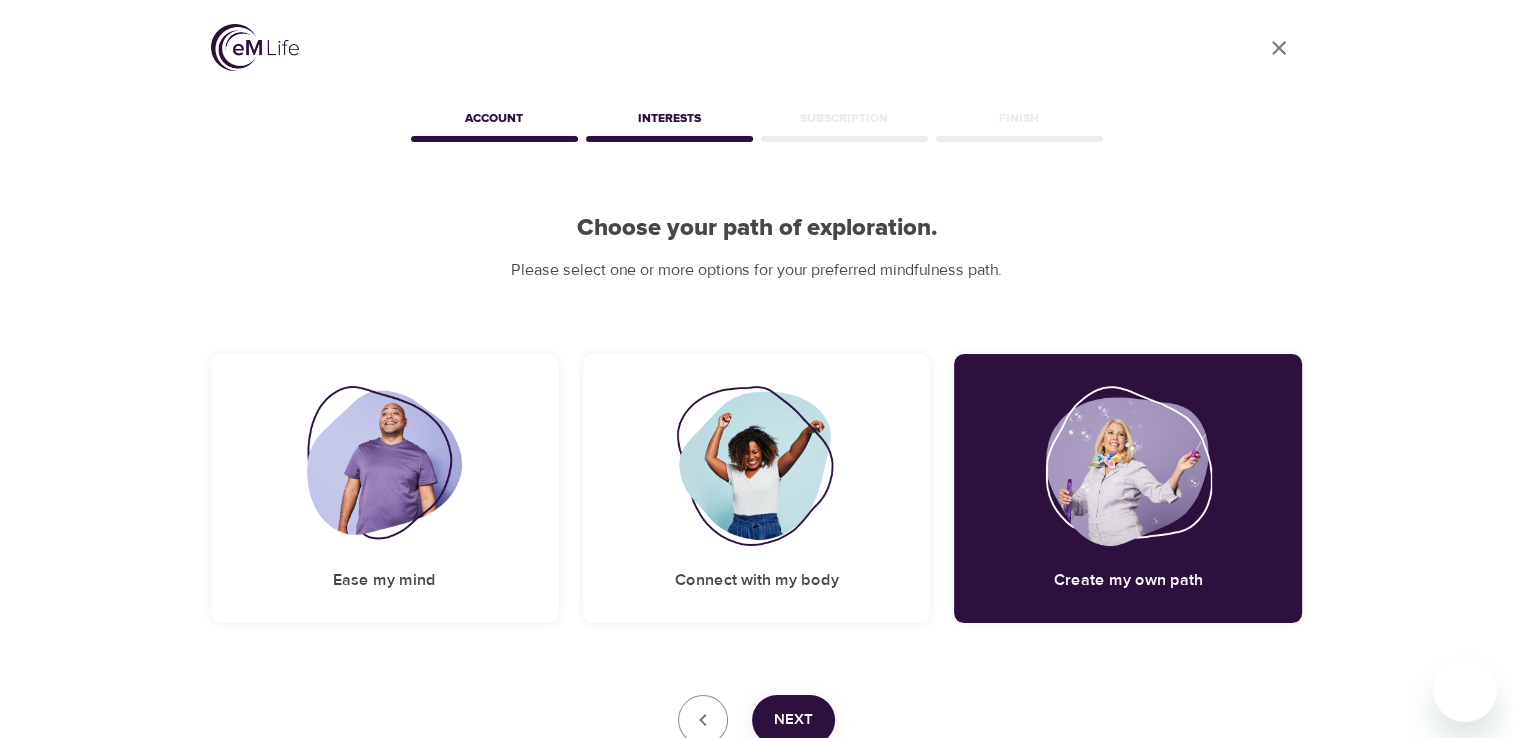 click on "Next" at bounding box center [793, 720] 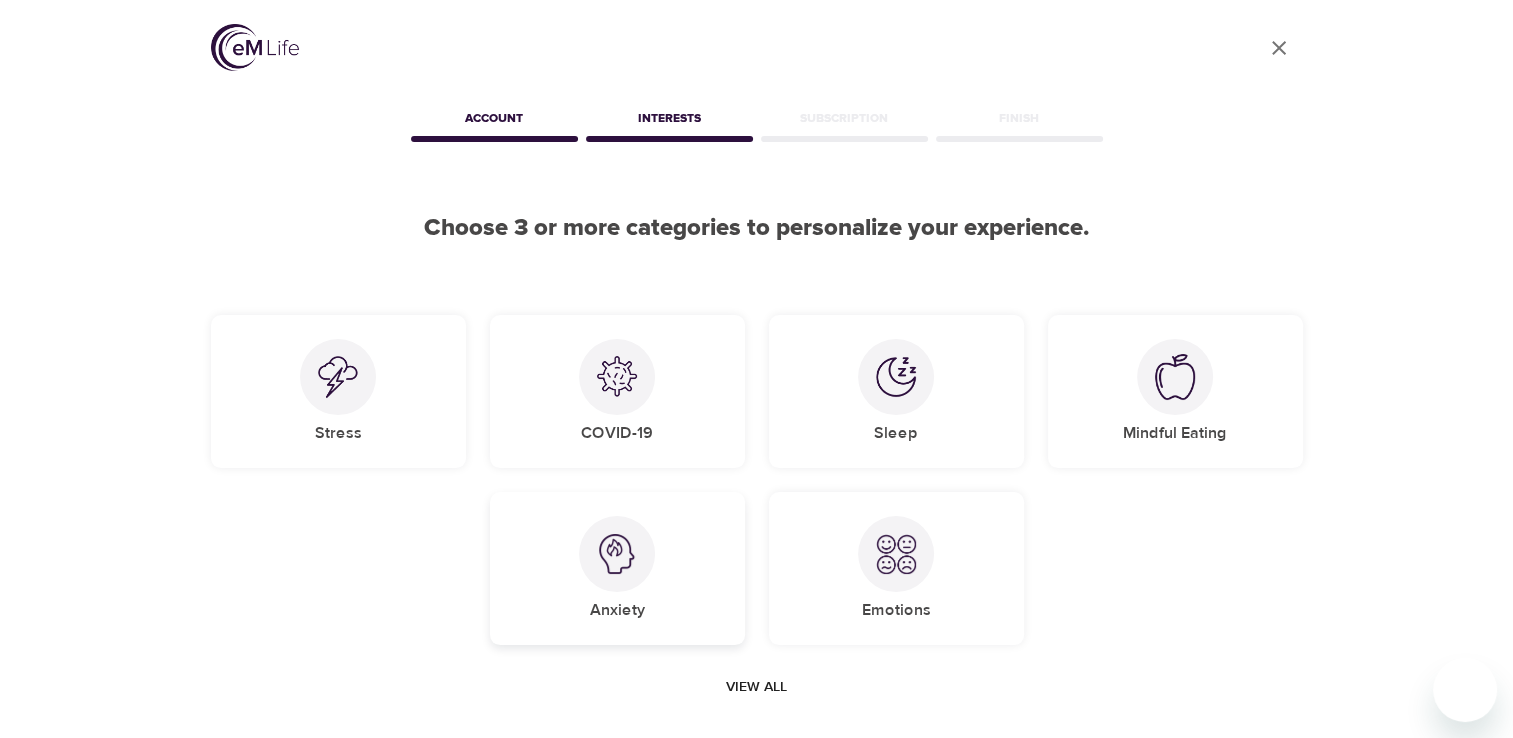 click on "Anxiety" at bounding box center [617, 568] 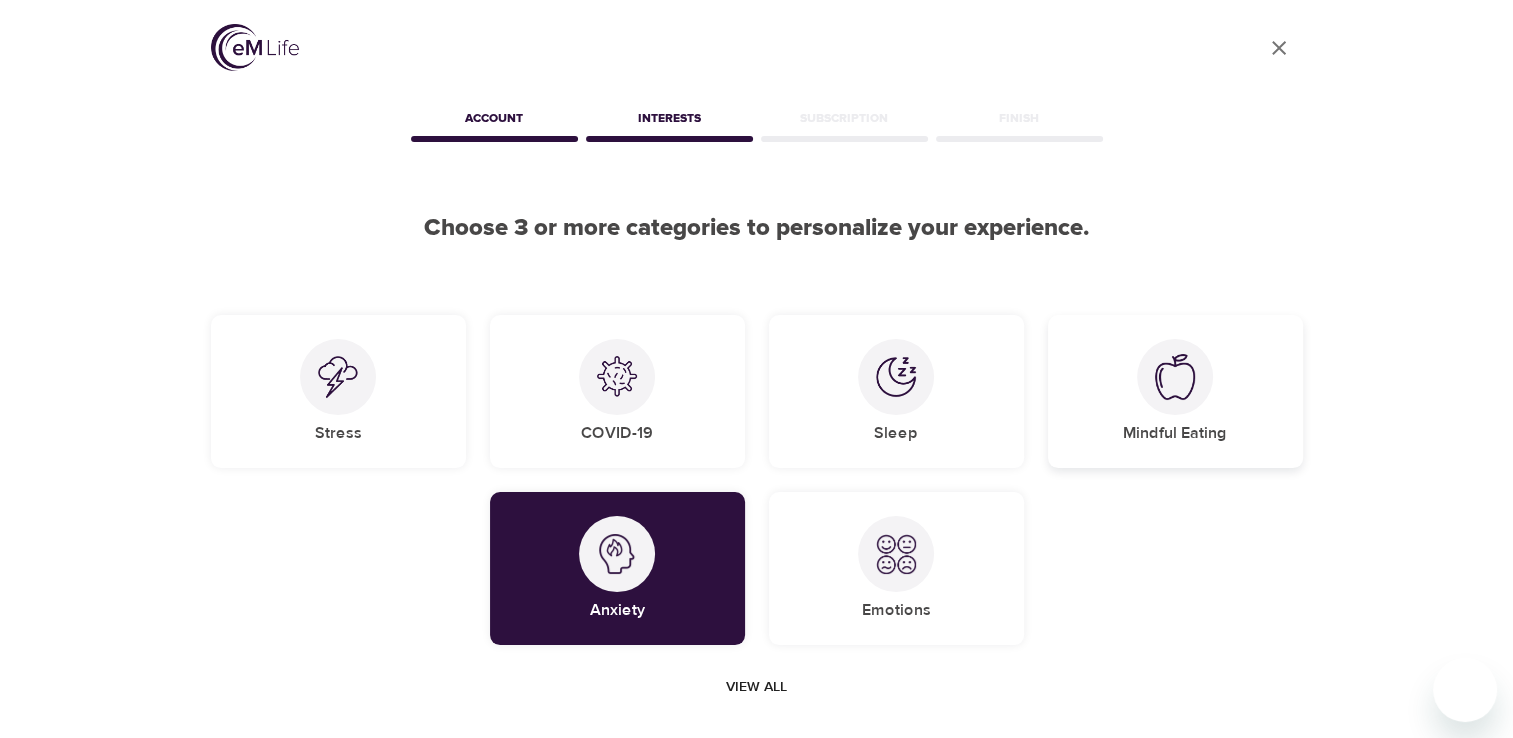 click on "Mindful Eating" at bounding box center [1175, 391] 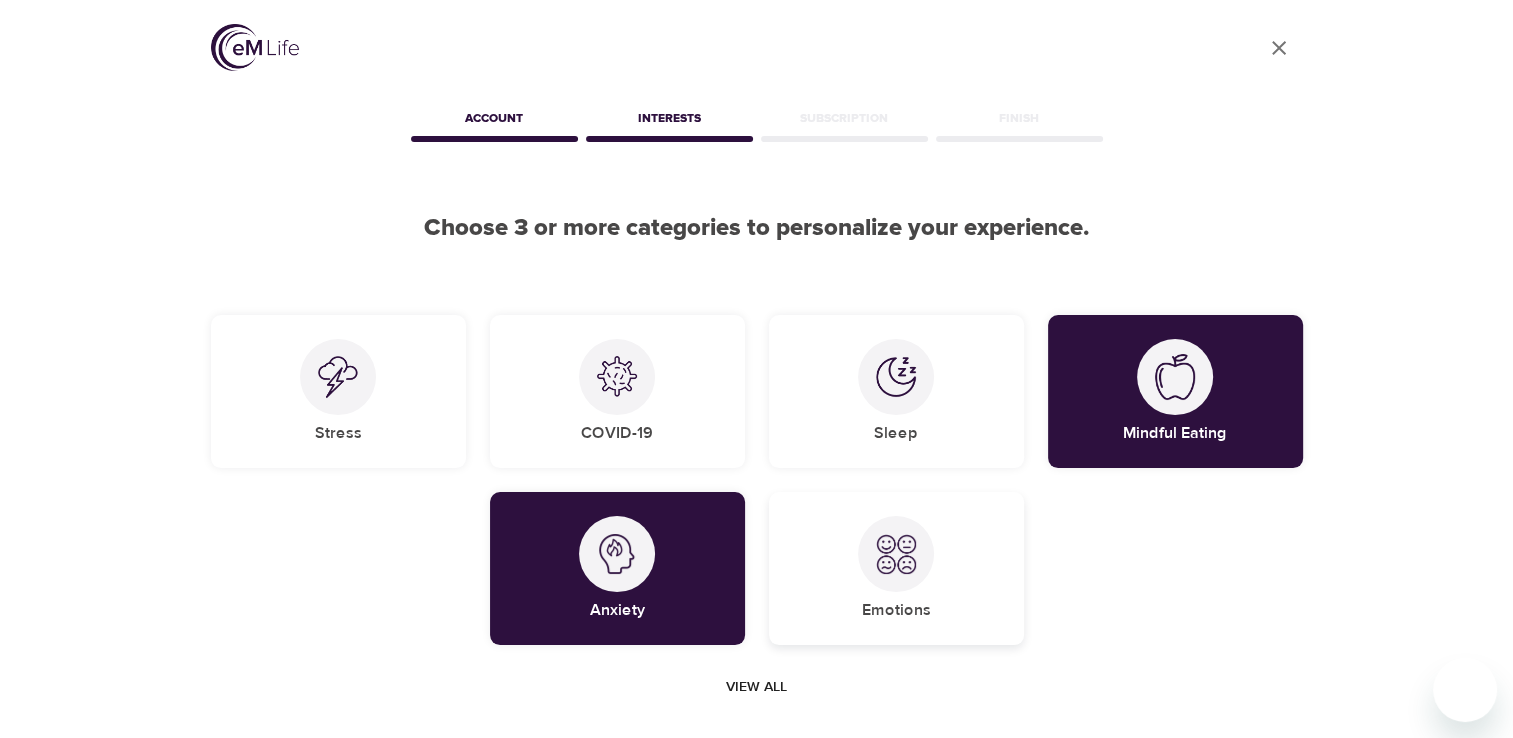 click at bounding box center [896, 554] 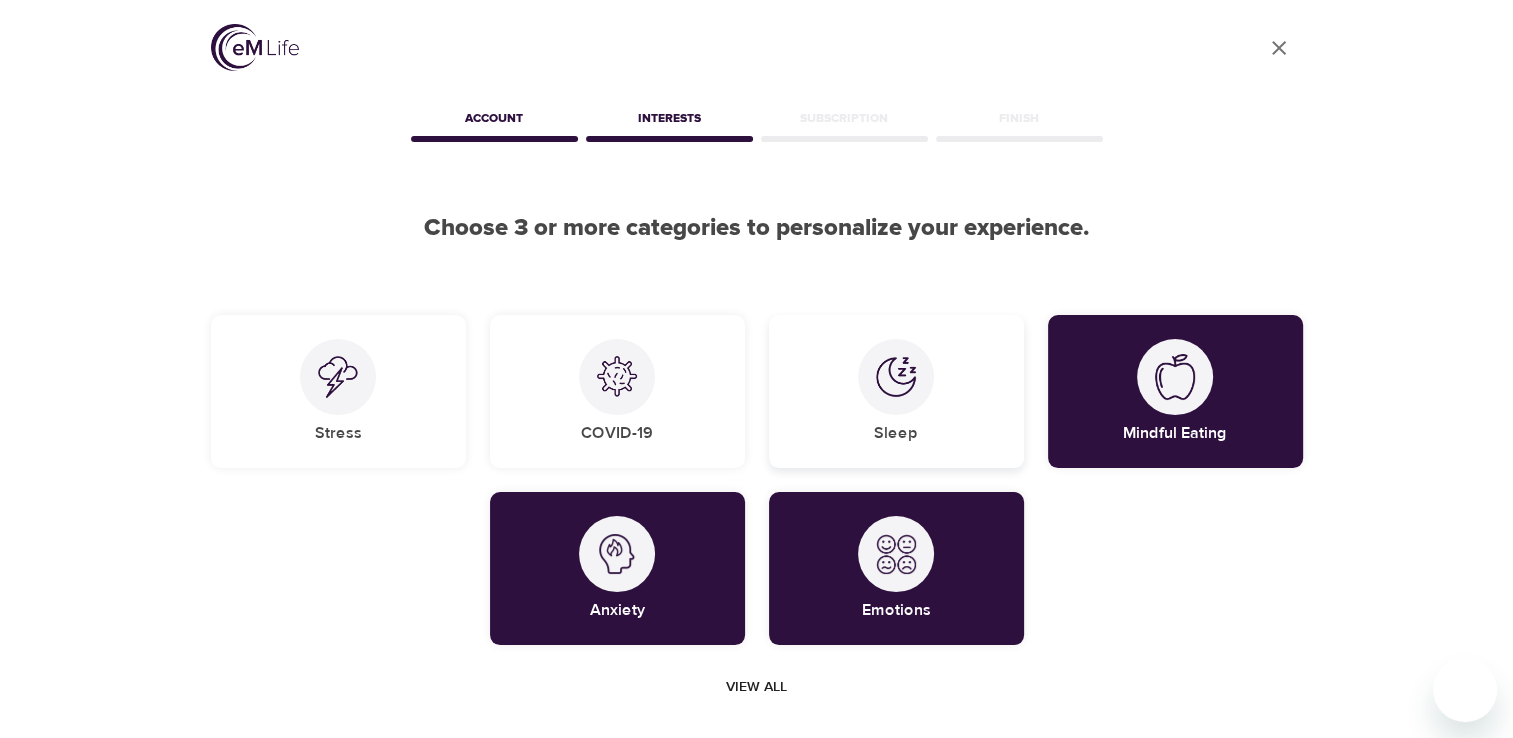 click on "Sleep" at bounding box center [896, 391] 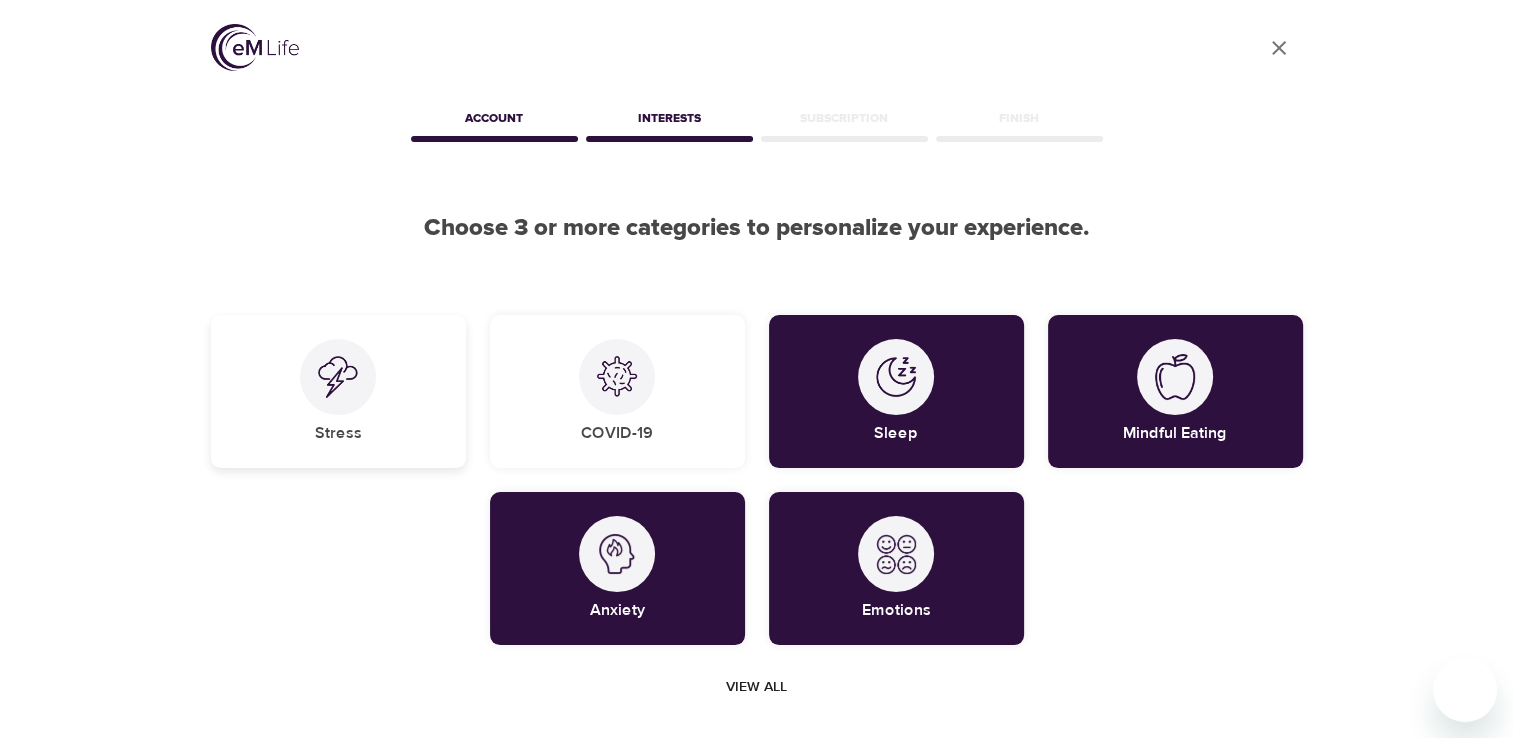 click at bounding box center [338, 377] 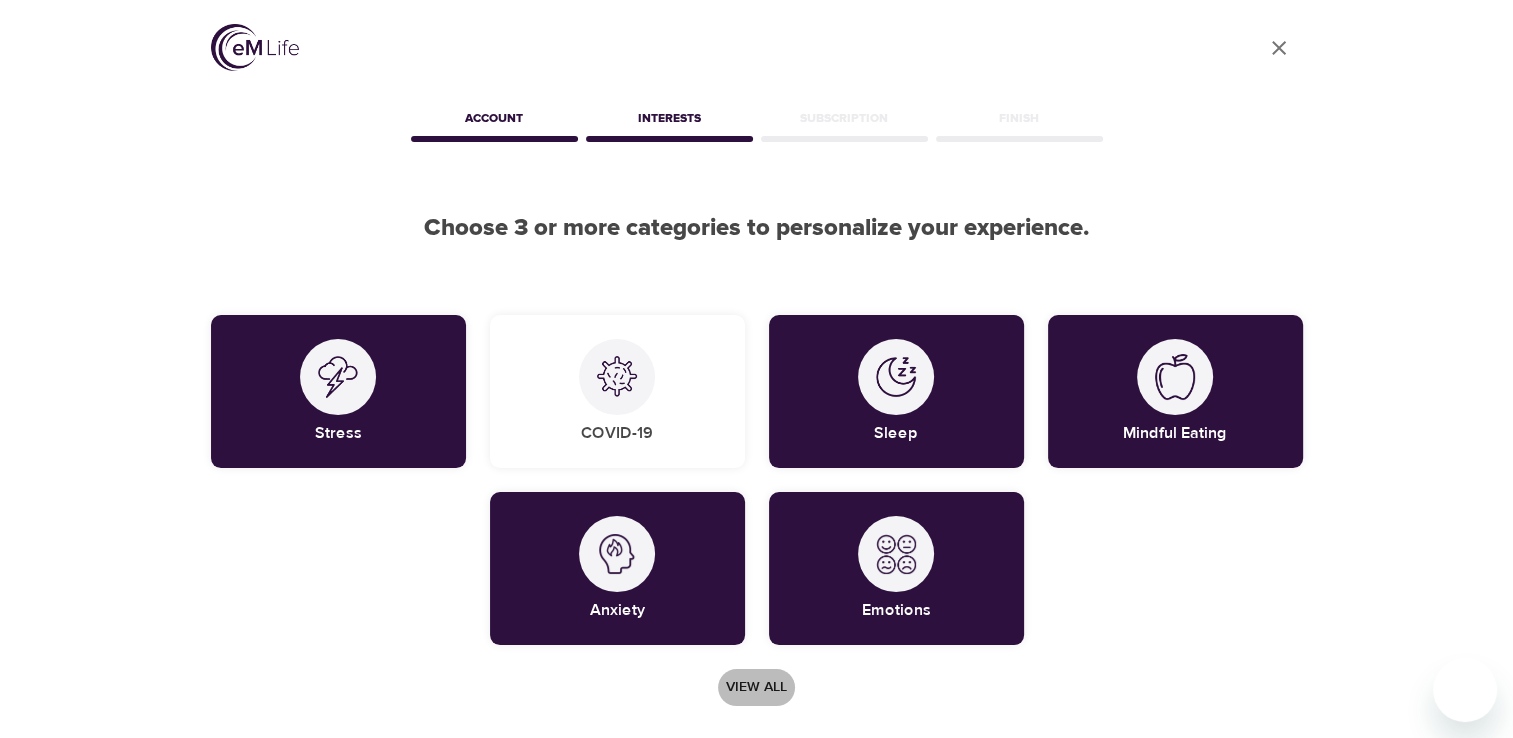 click on "View all" at bounding box center [756, 687] 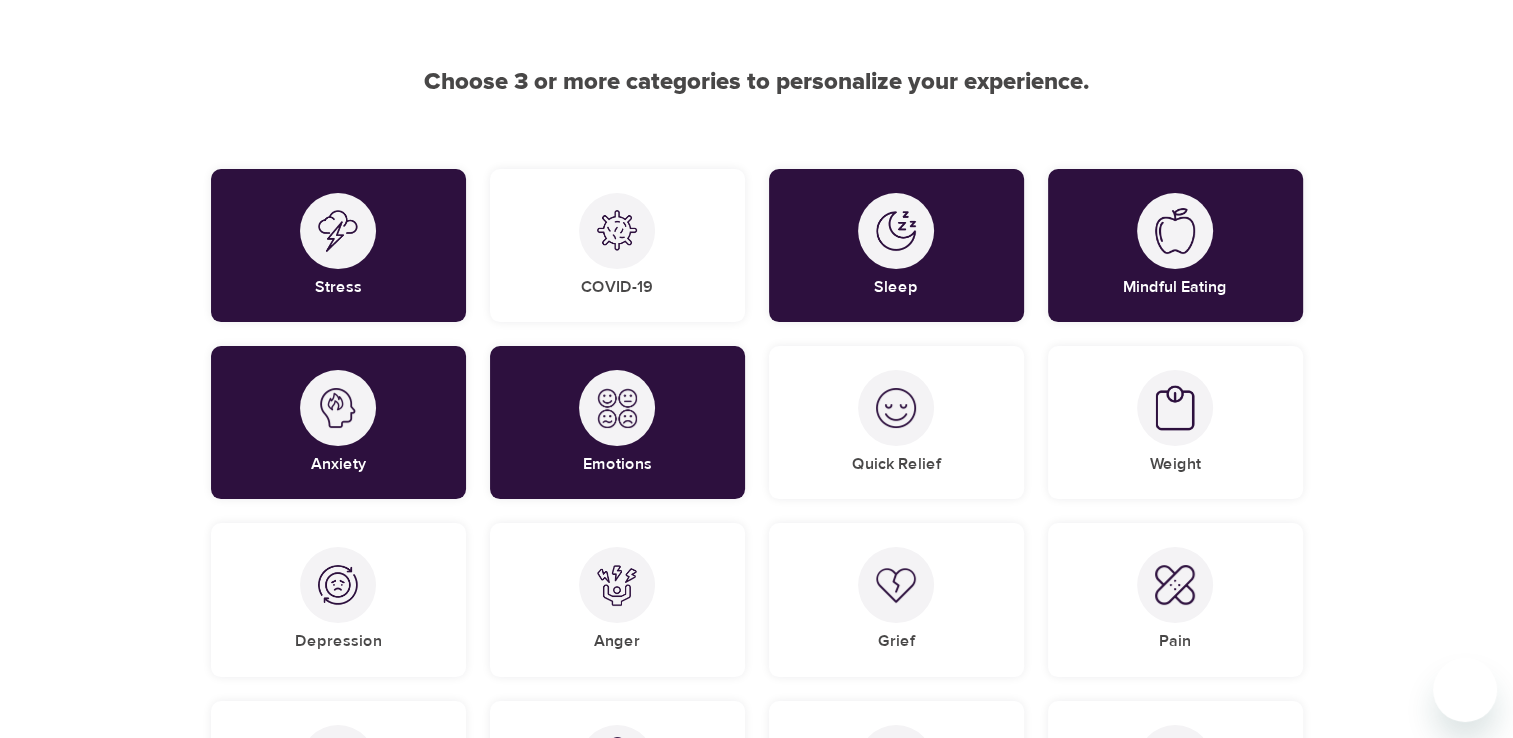 scroll, scrollTop: 360, scrollLeft: 0, axis: vertical 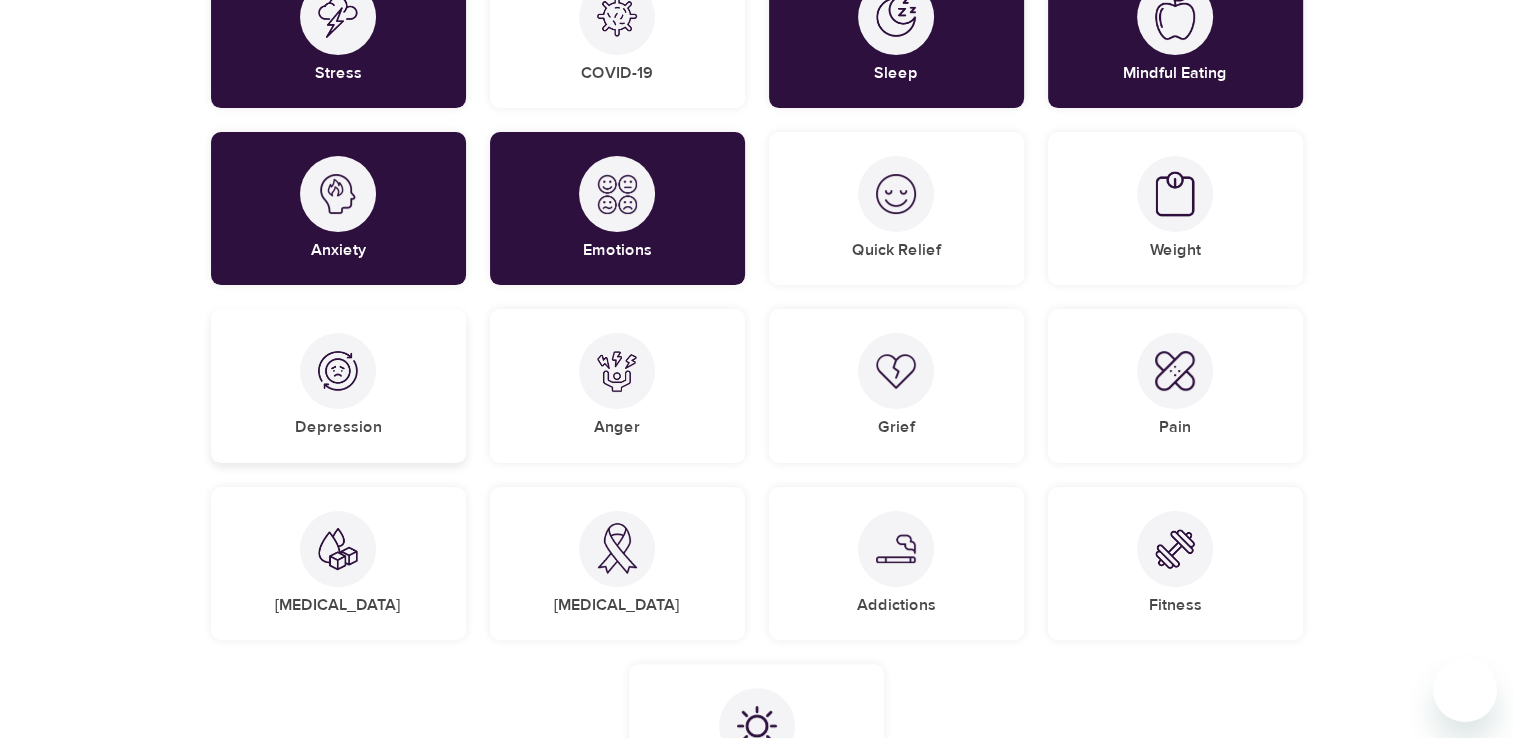 click on "Depression" at bounding box center (338, 427) 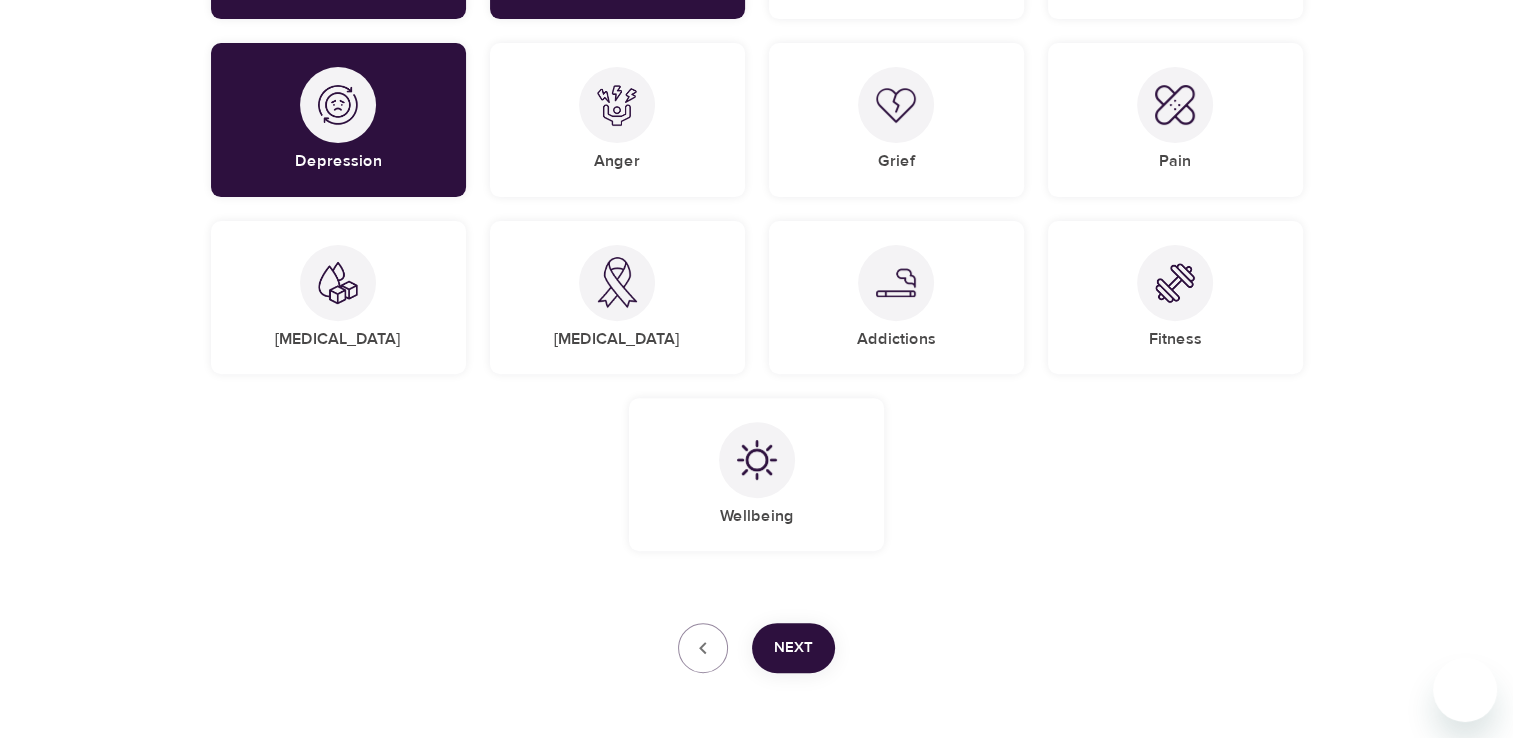 scroll, scrollTop: 703, scrollLeft: 0, axis: vertical 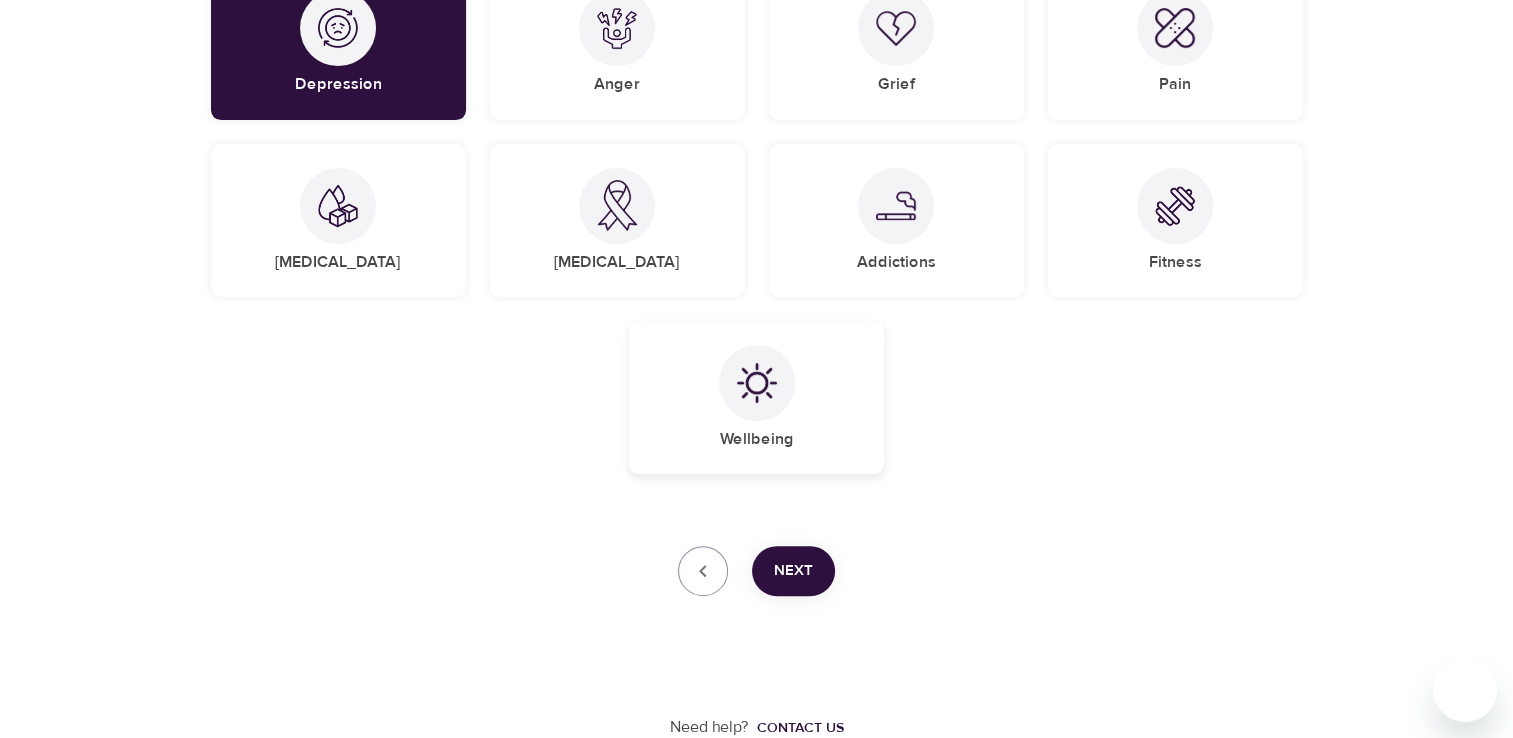 click on "Wellbeing" at bounding box center (757, 439) 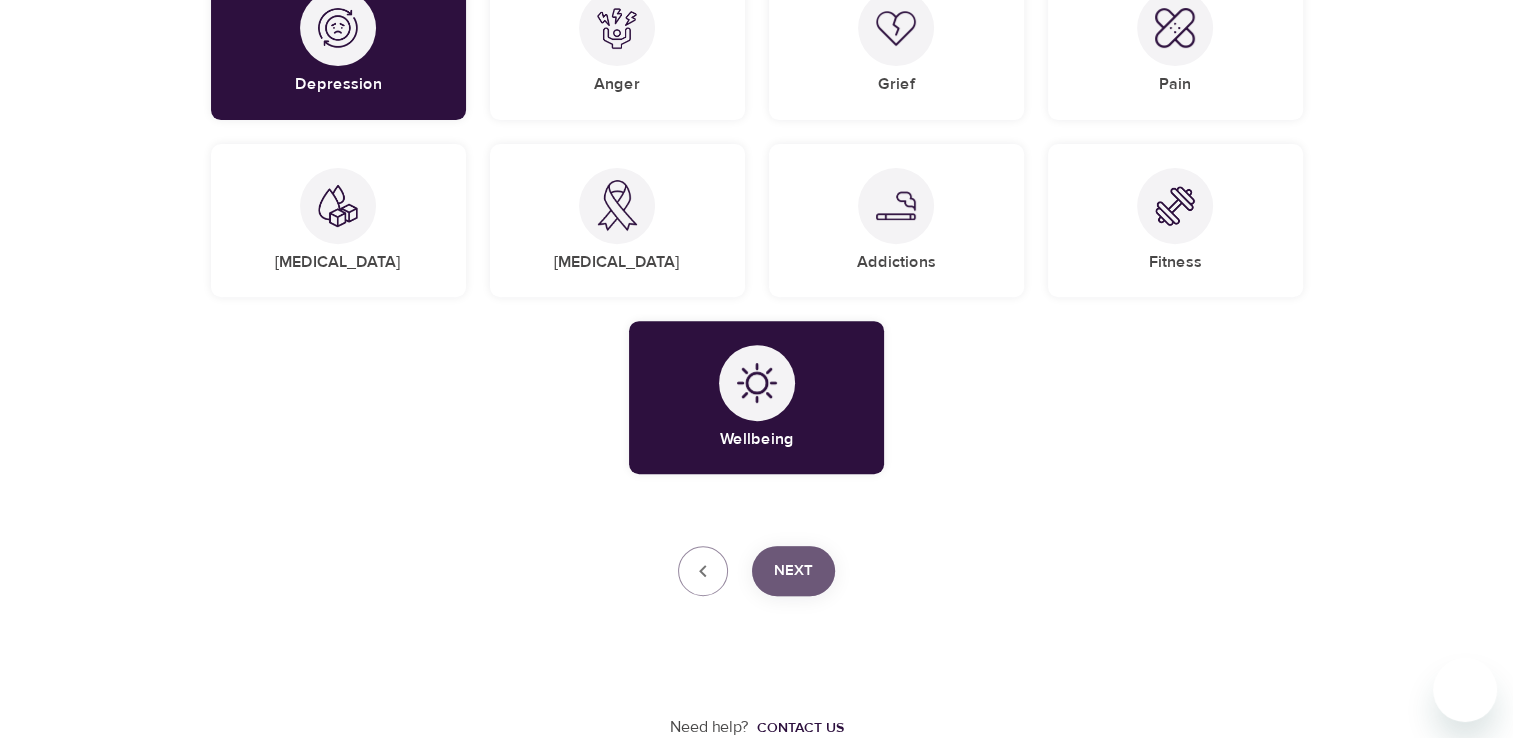 click on "Next" at bounding box center [793, 571] 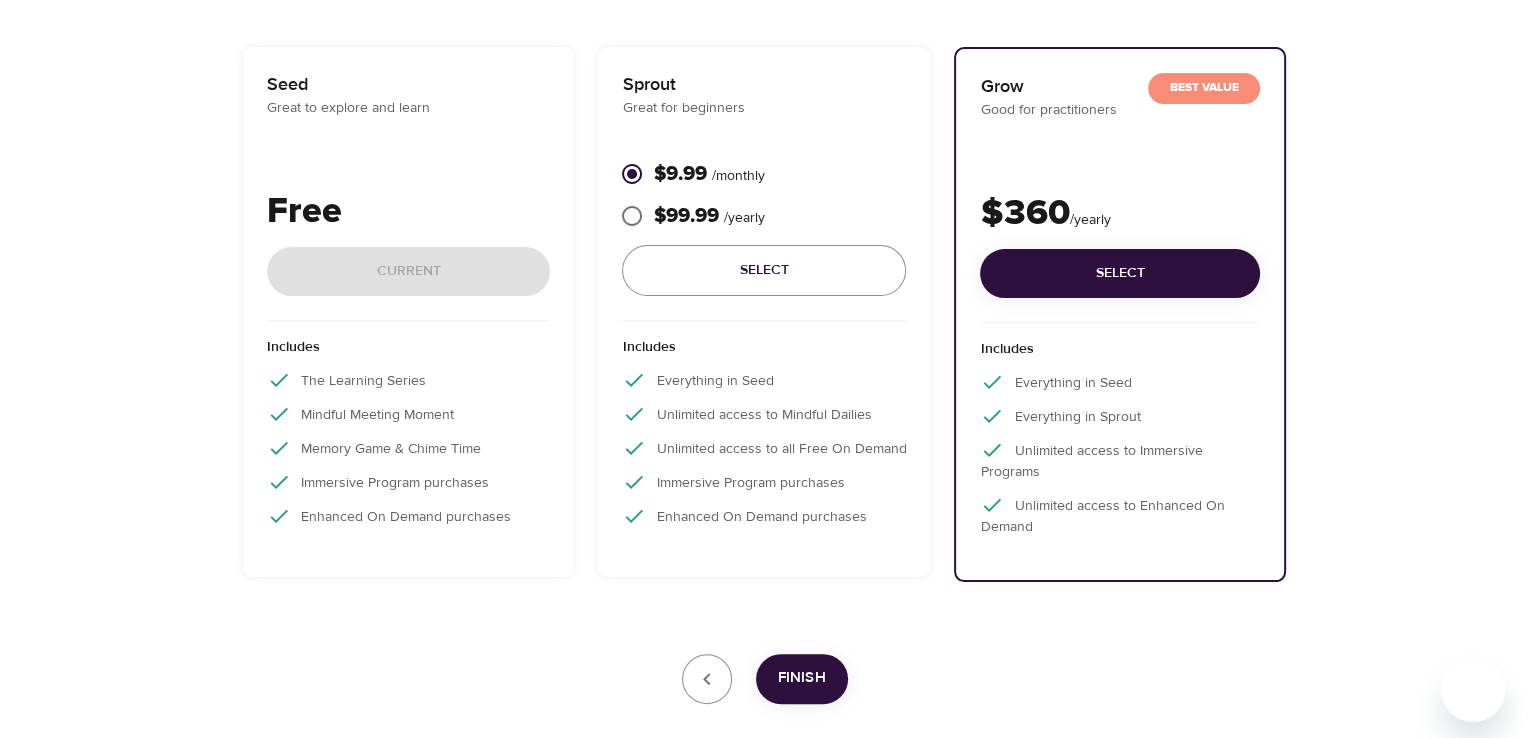 scroll, scrollTop: 293, scrollLeft: 0, axis: vertical 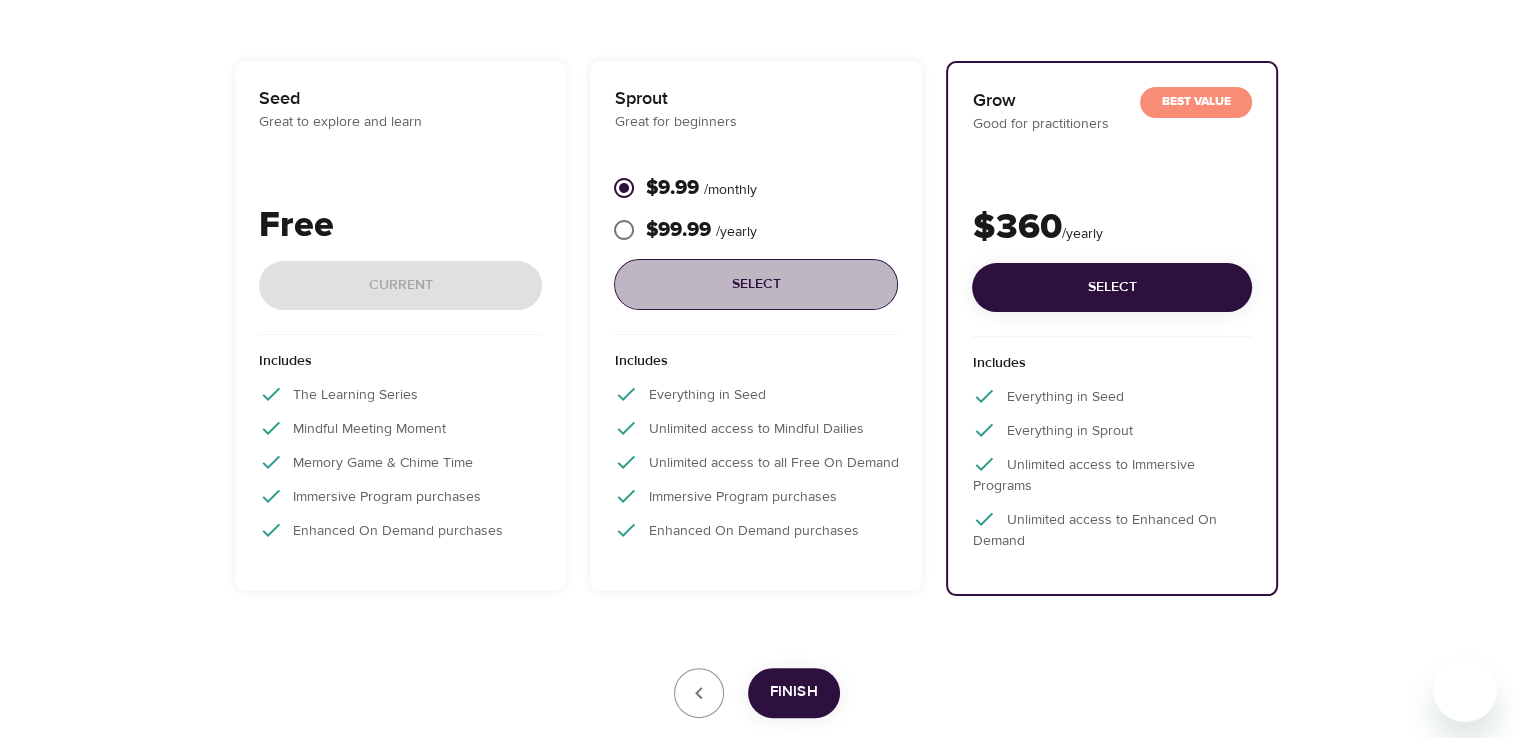 click on "Select" at bounding box center (756, 284) 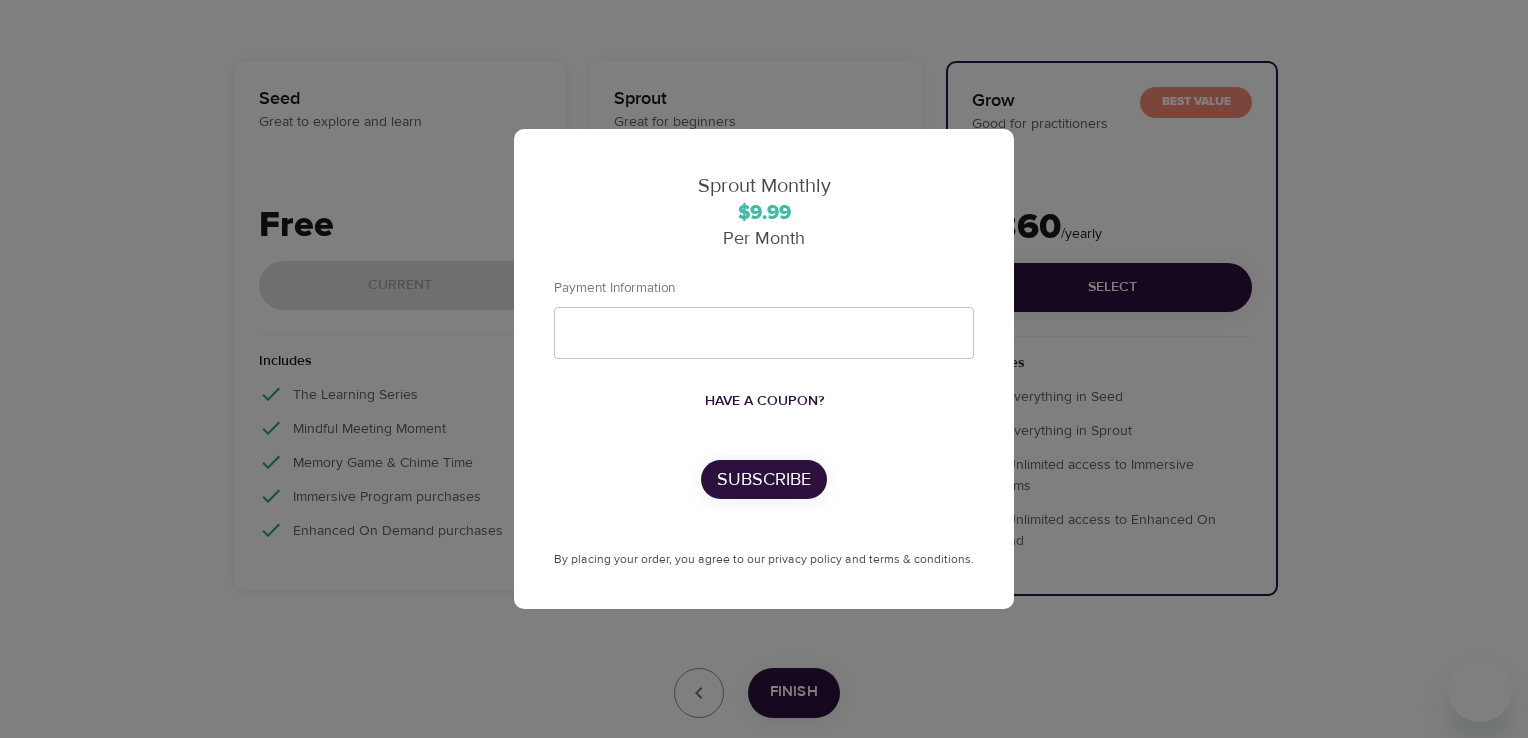 click on "Sprout Monthly $9.99 Per Month Payment Information Have a coupon? Subscribe By placing your order, you agree to our privacy policy and terms & conditions." at bounding box center [764, 369] 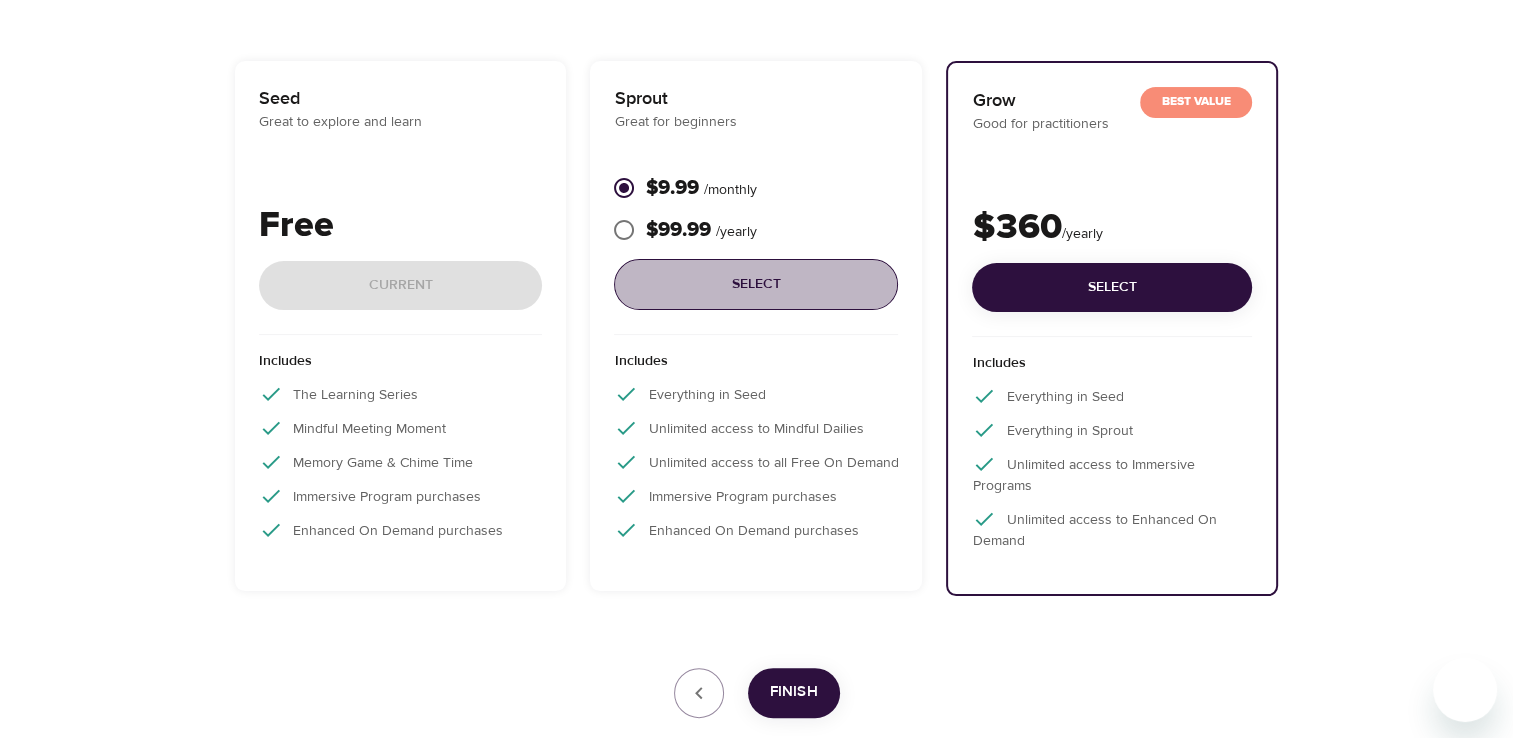 click on "Select" at bounding box center (756, 284) 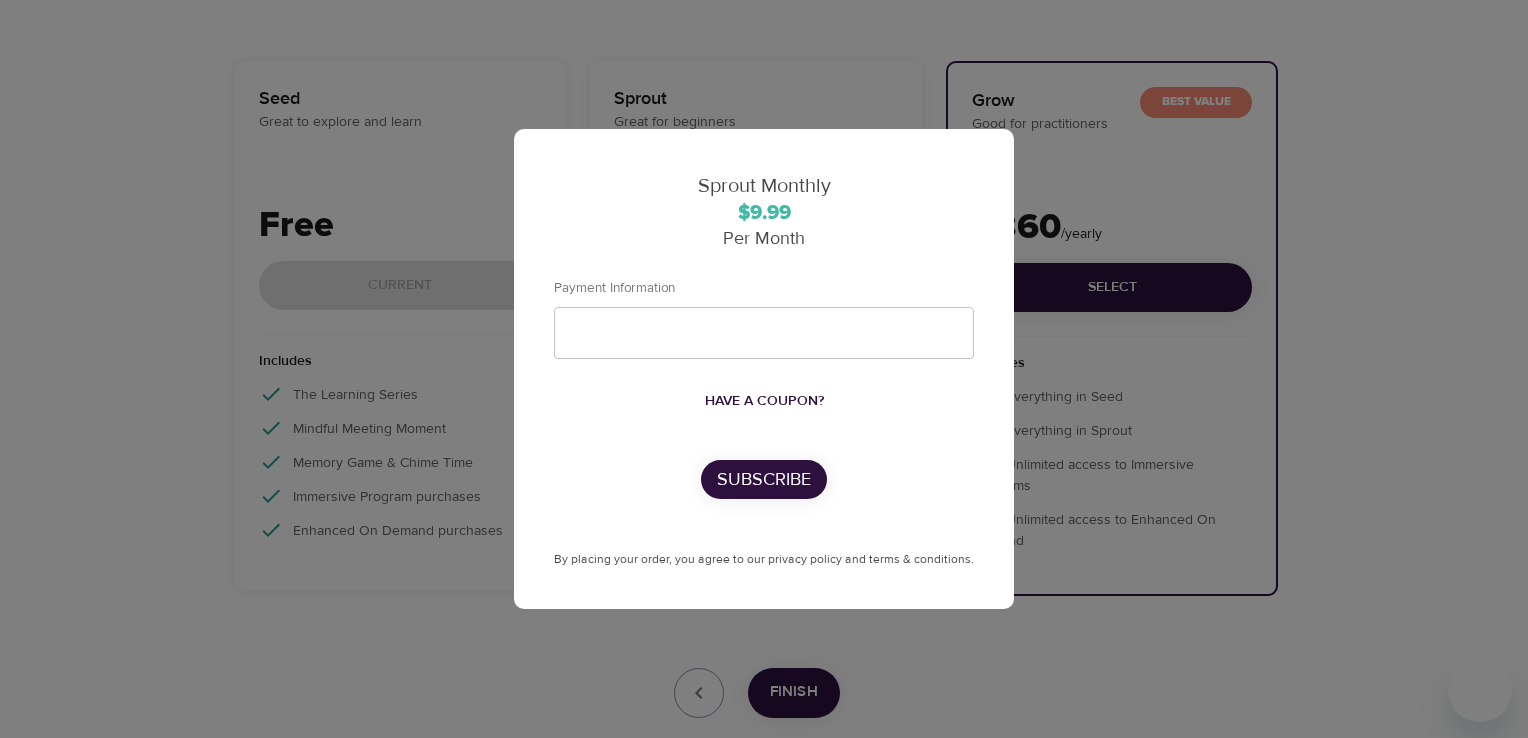click on "Have a coupon?" at bounding box center (764, 401) 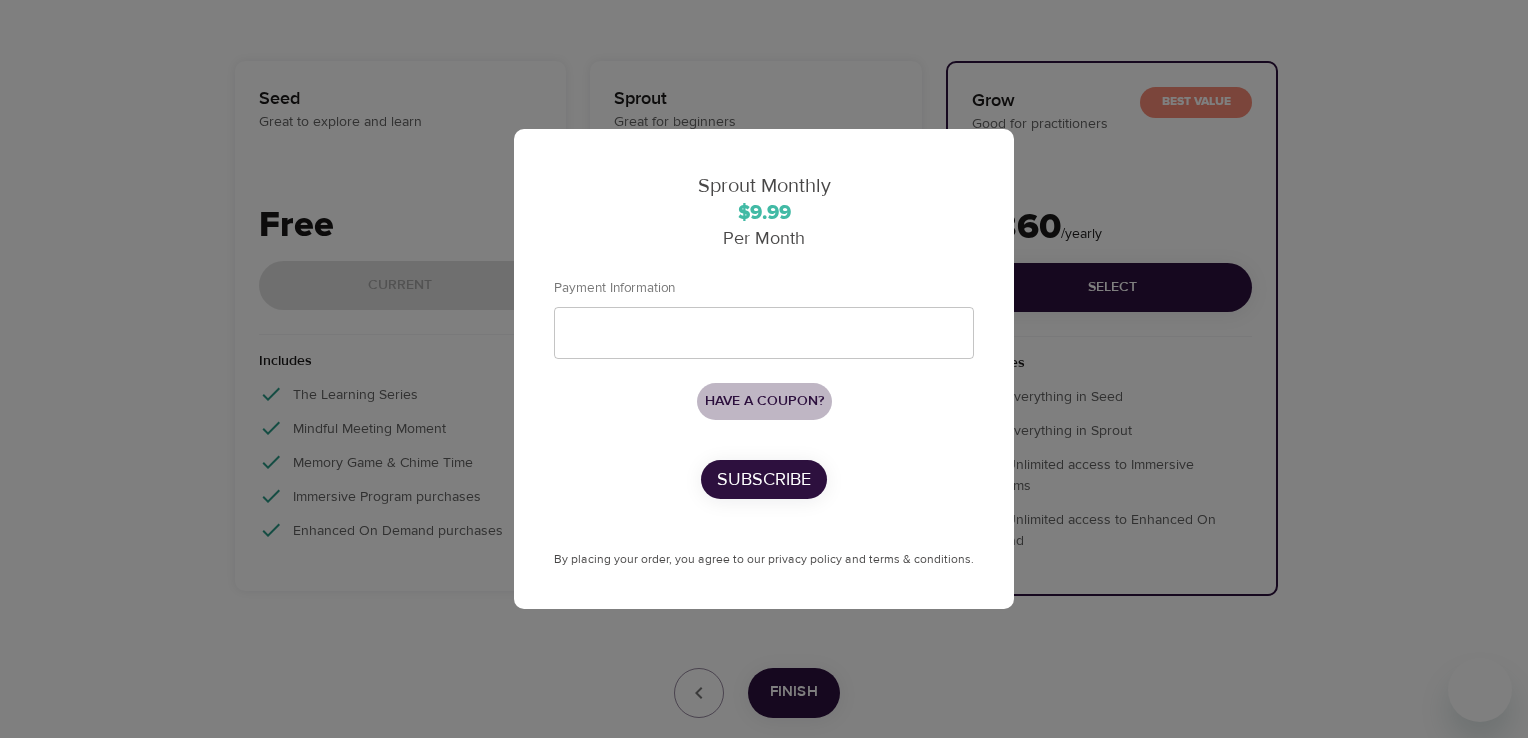 click on "Have a coupon?" at bounding box center [764, 401] 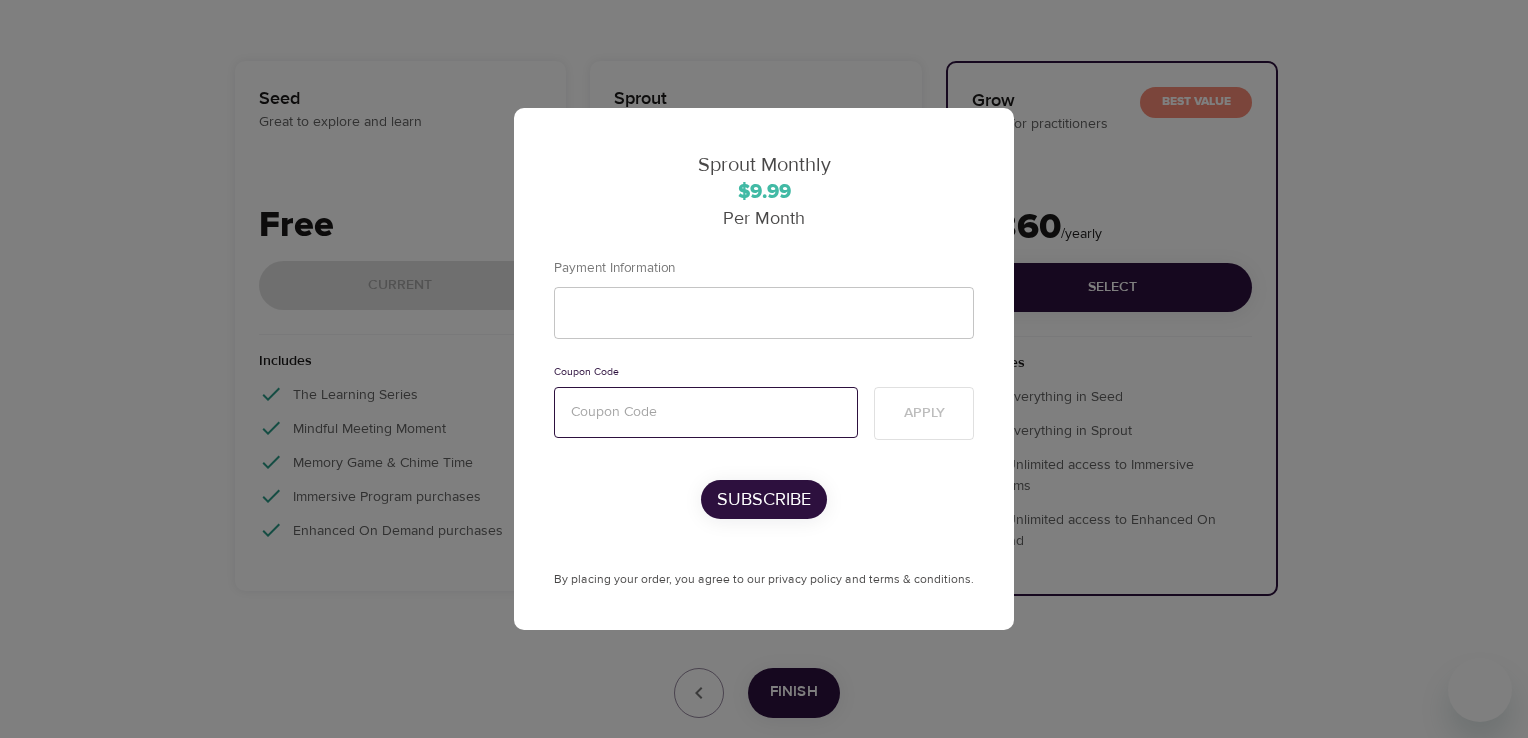click at bounding box center [706, 412] 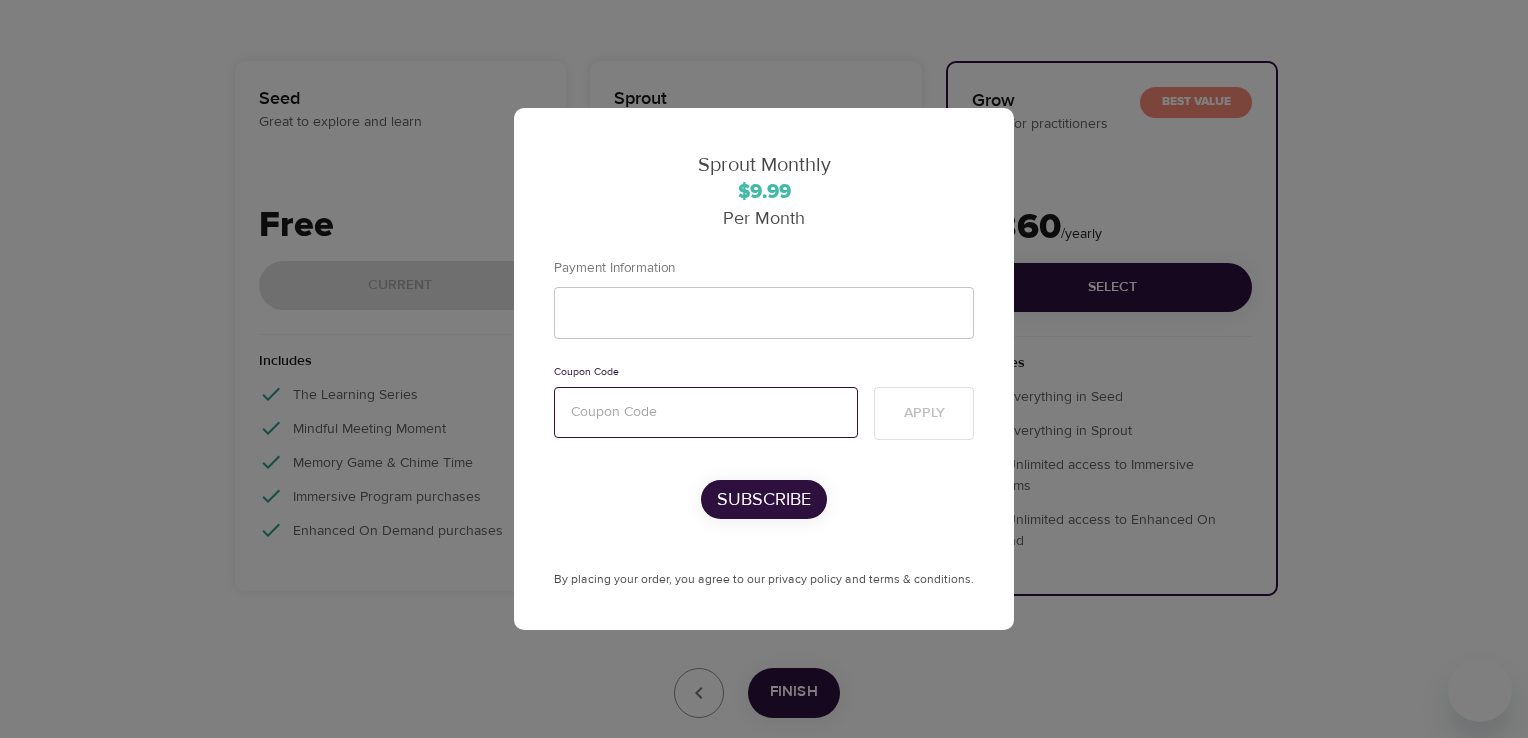 paste on "mentalhealth" 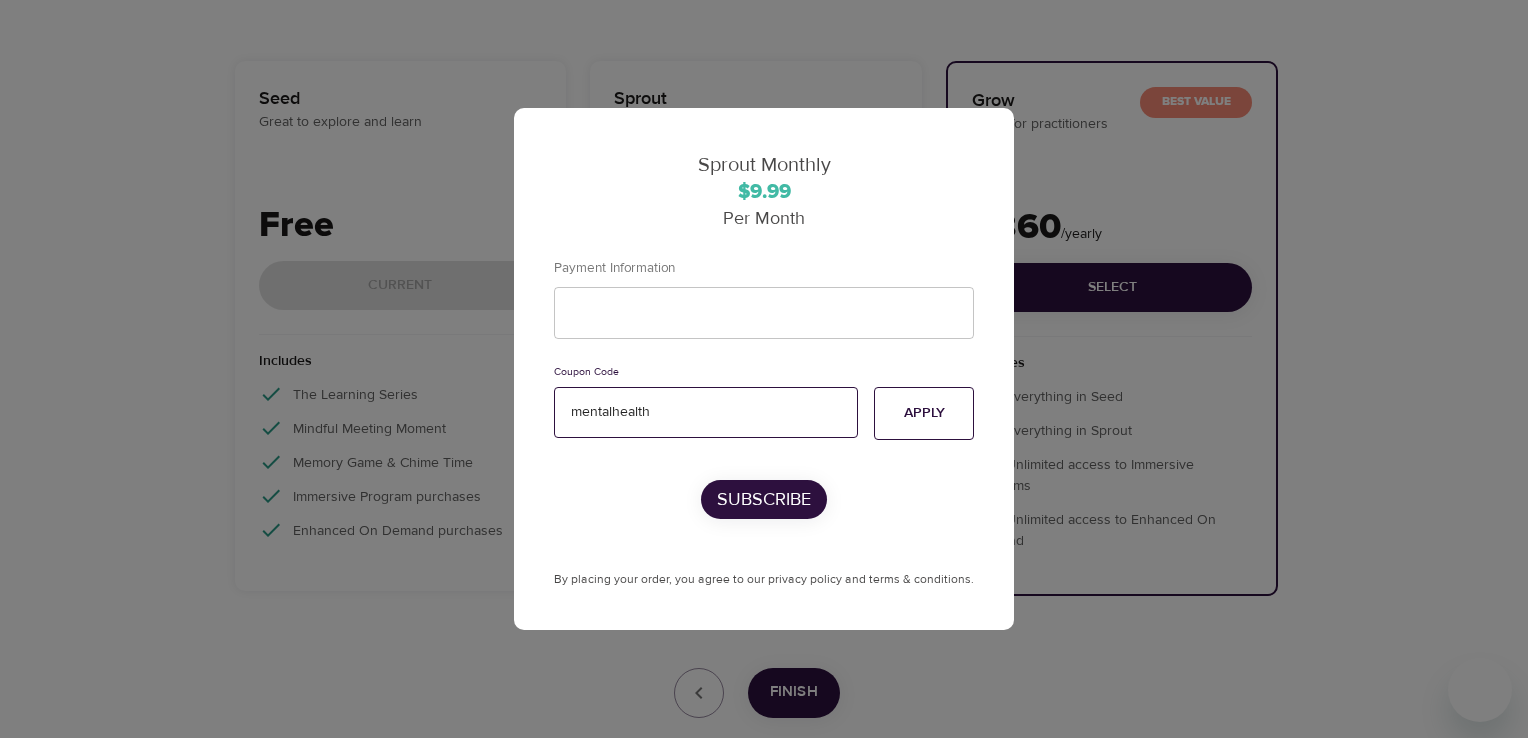 type on "mentalhealth" 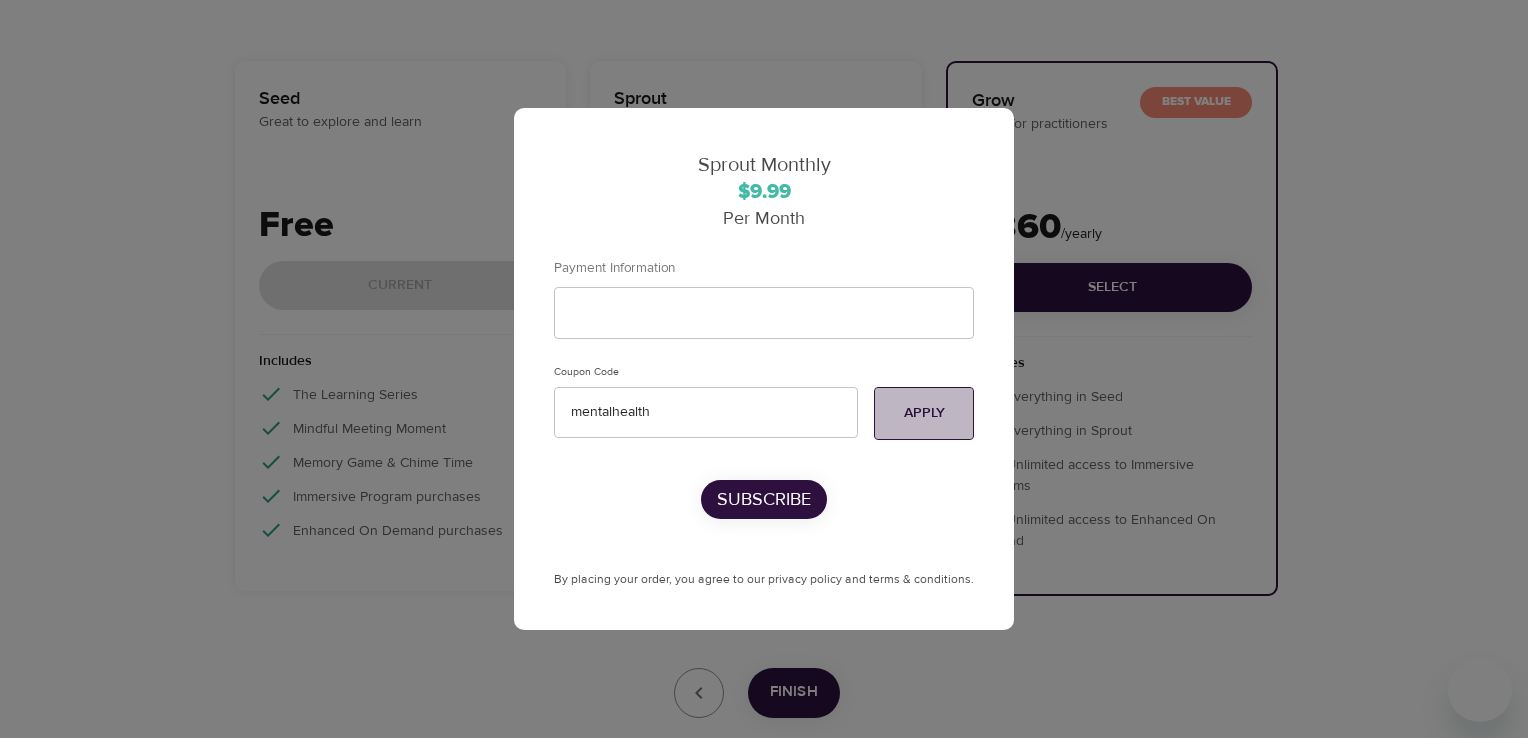 click on "Apply" at bounding box center [924, 413] 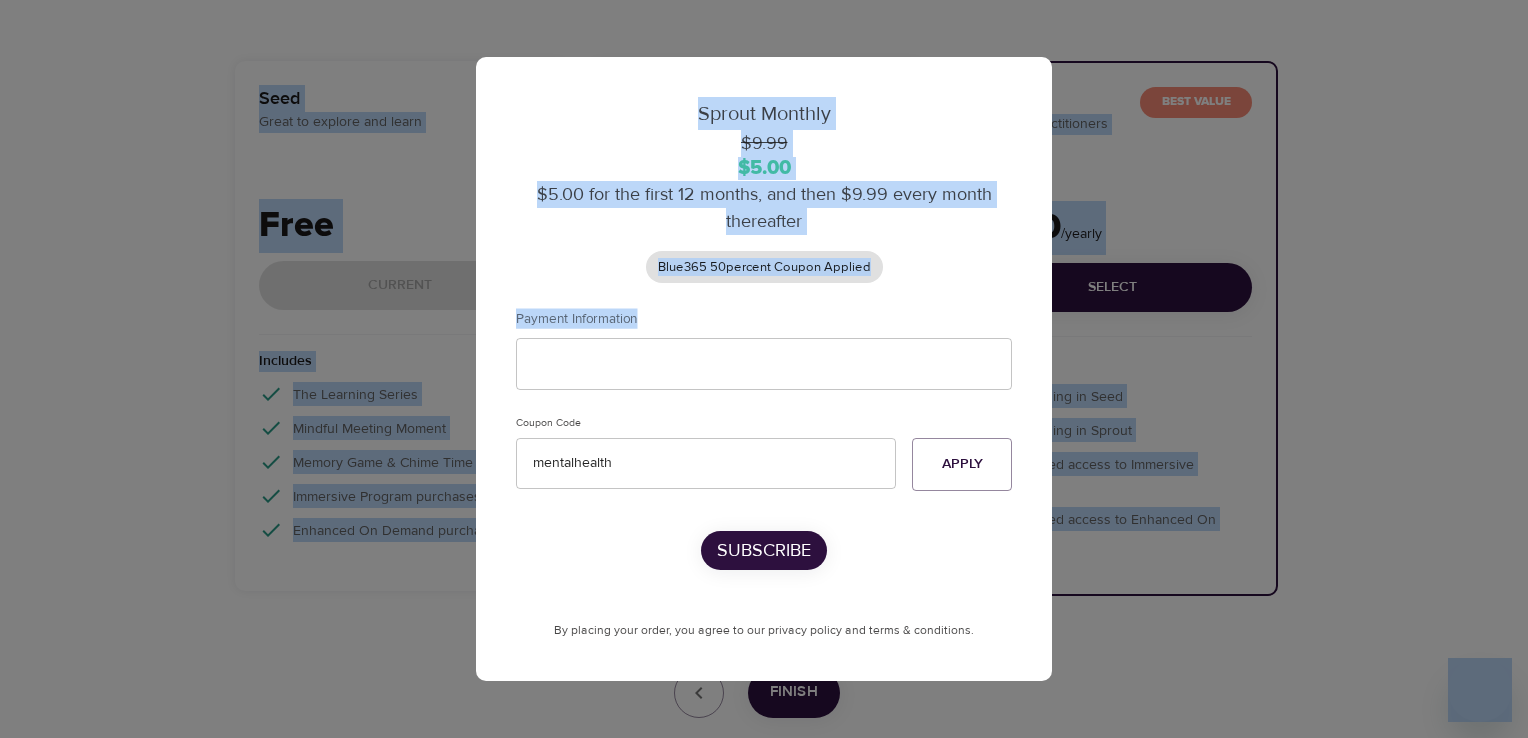 drag, startPoint x: 1347, startPoint y: 308, endPoint x: 957, endPoint y: -58, distance: 534.84204 